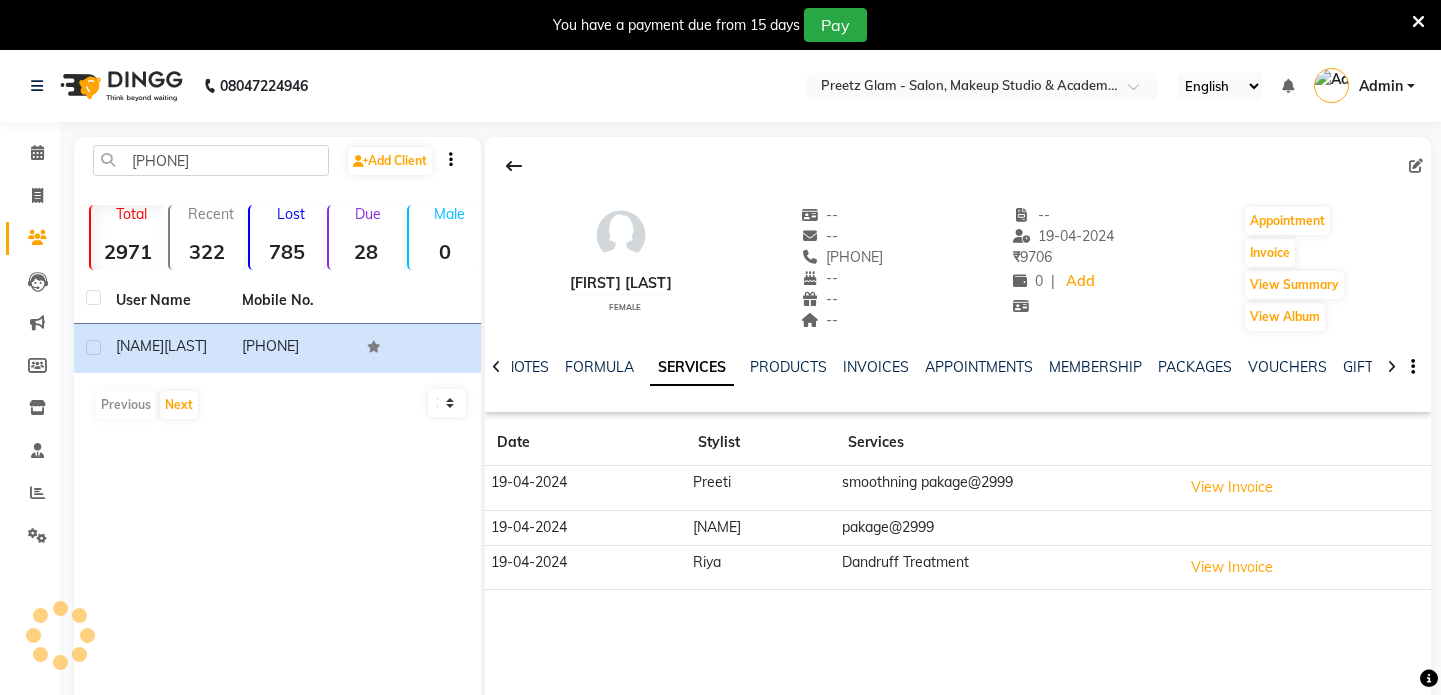 scroll, scrollTop: 0, scrollLeft: 0, axis: both 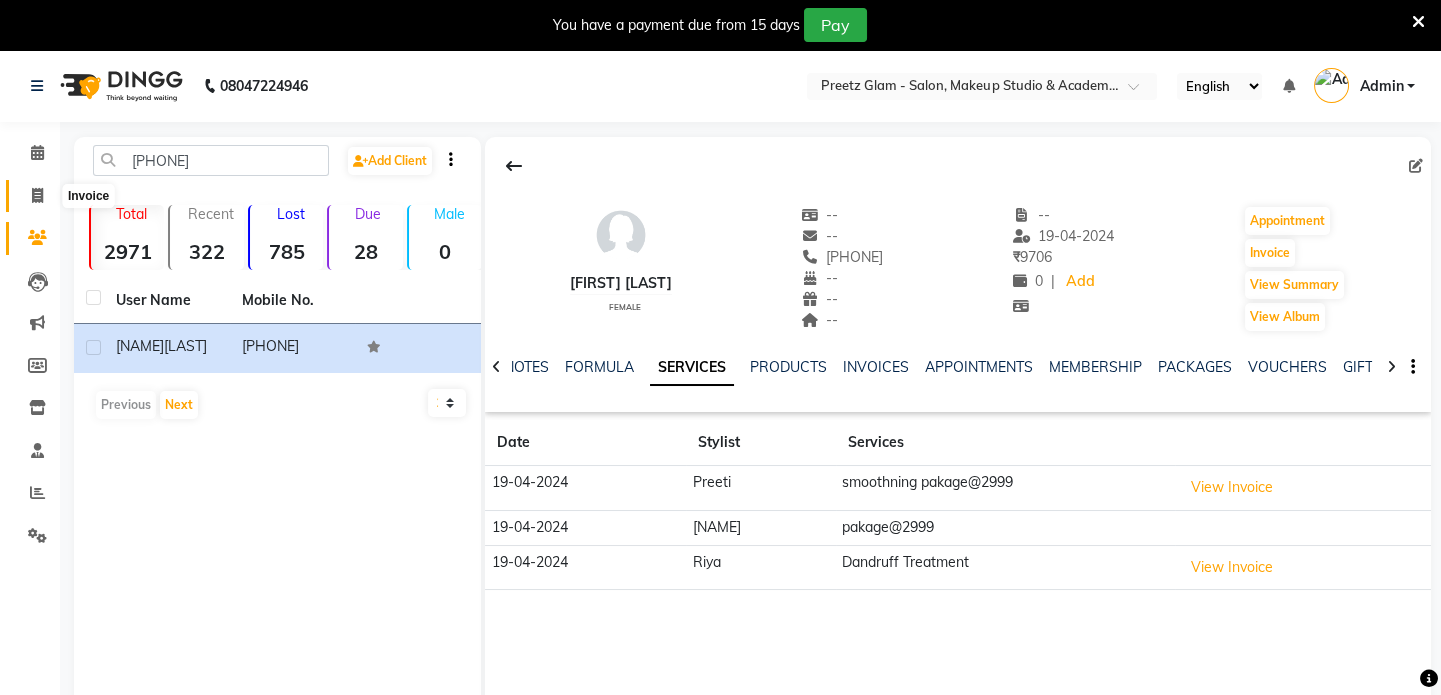 click 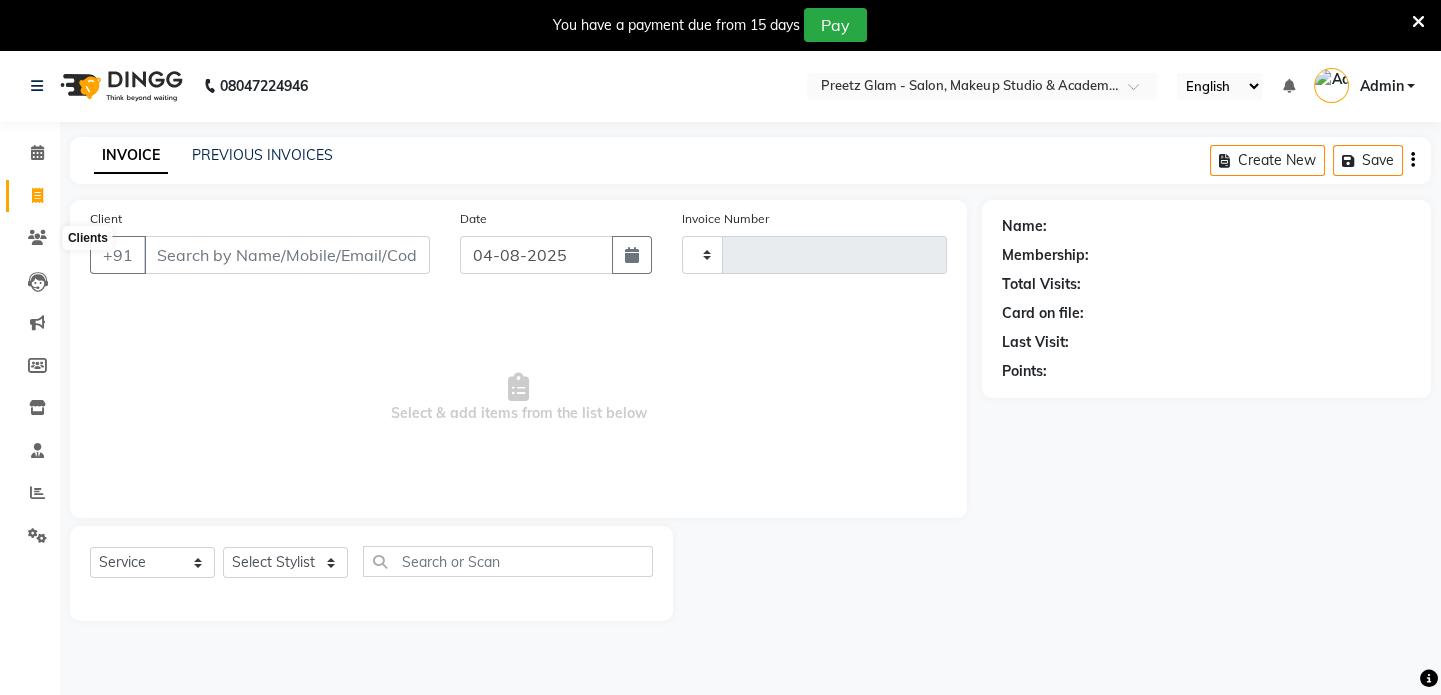 scroll, scrollTop: 50, scrollLeft: 0, axis: vertical 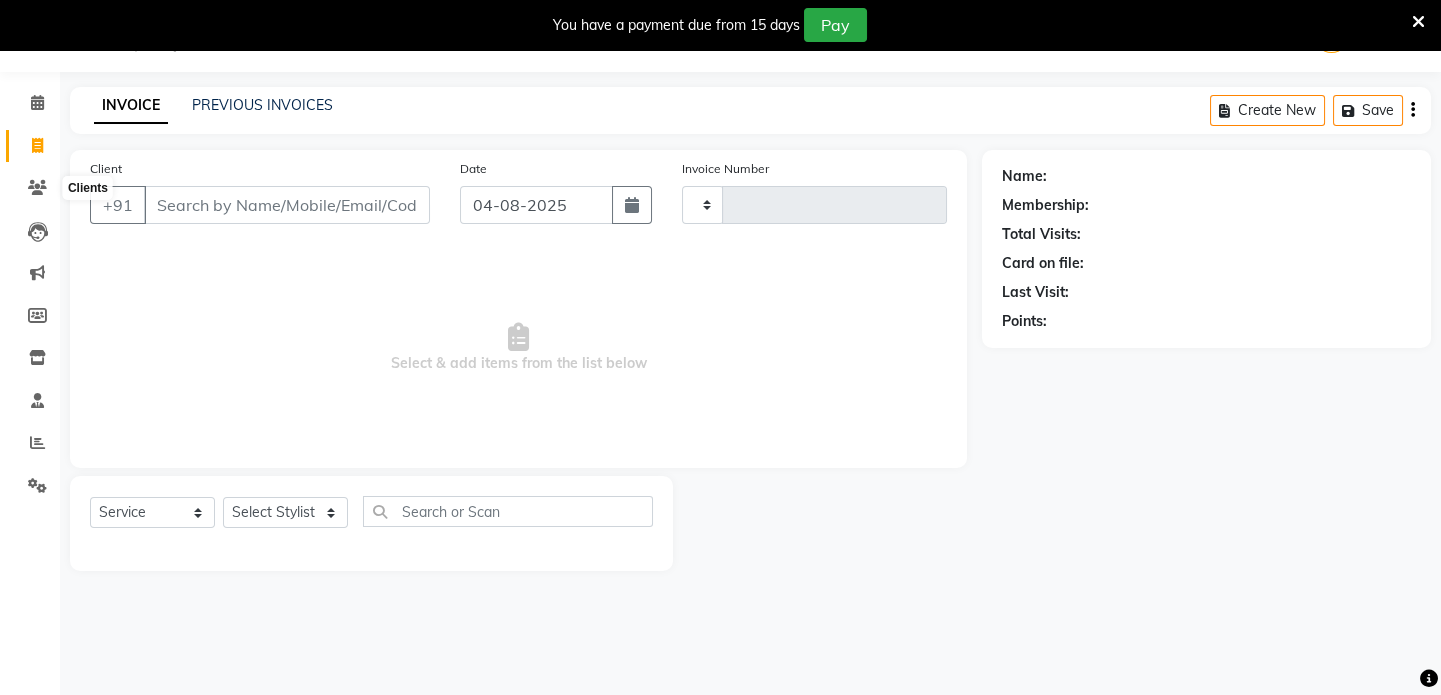 type on "0727" 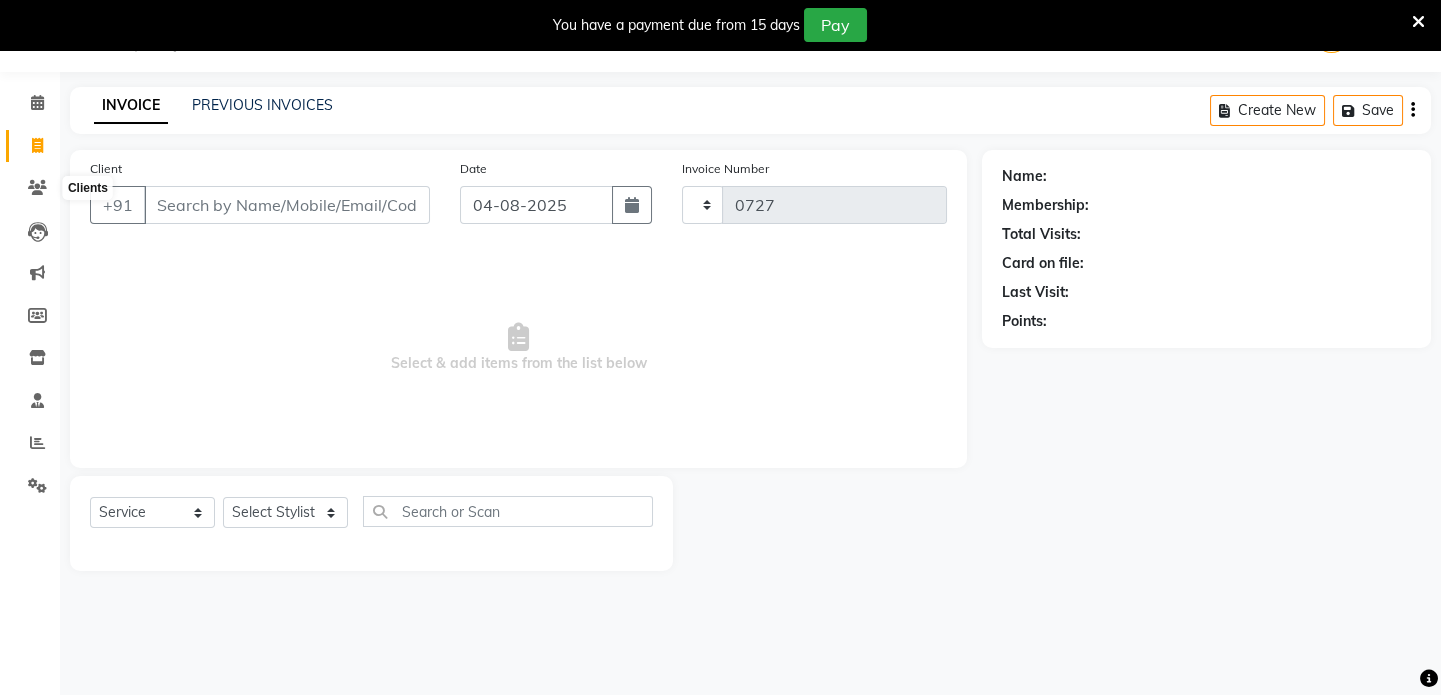 select on "4263" 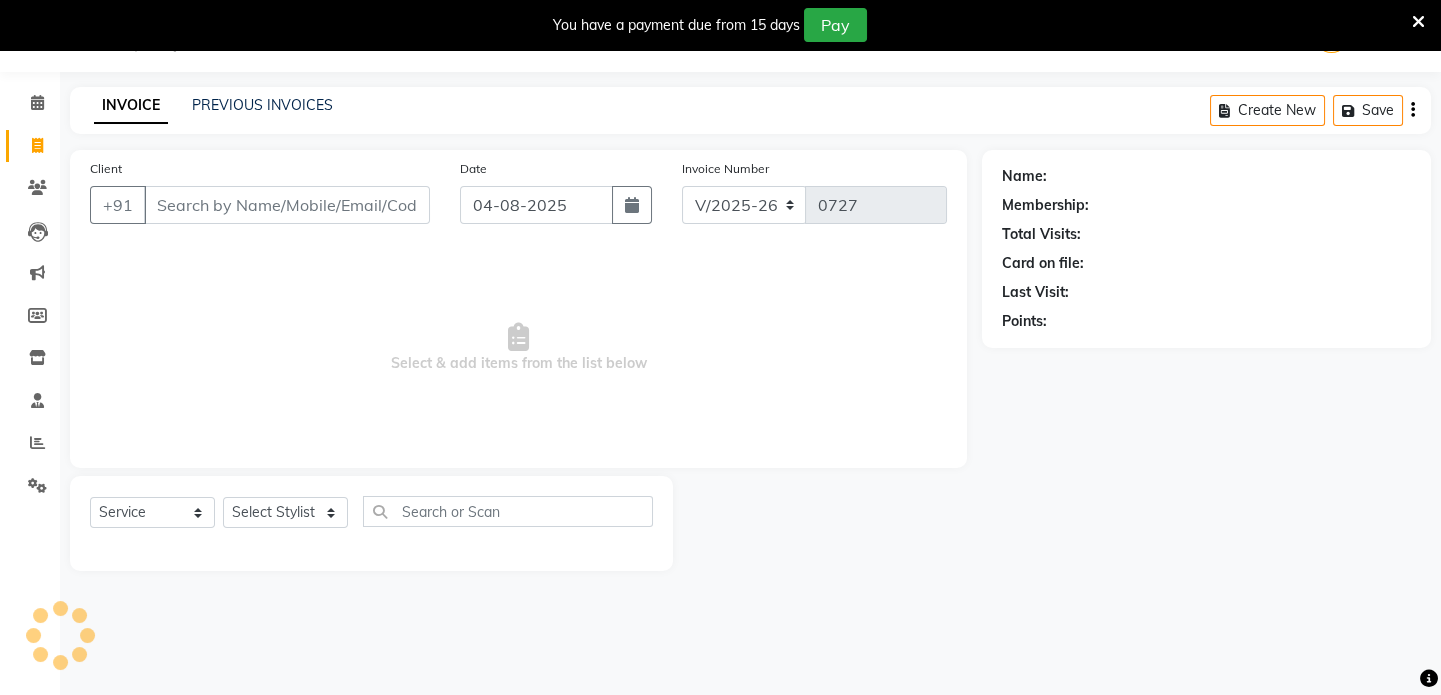 click on "Client" at bounding box center [287, 205] 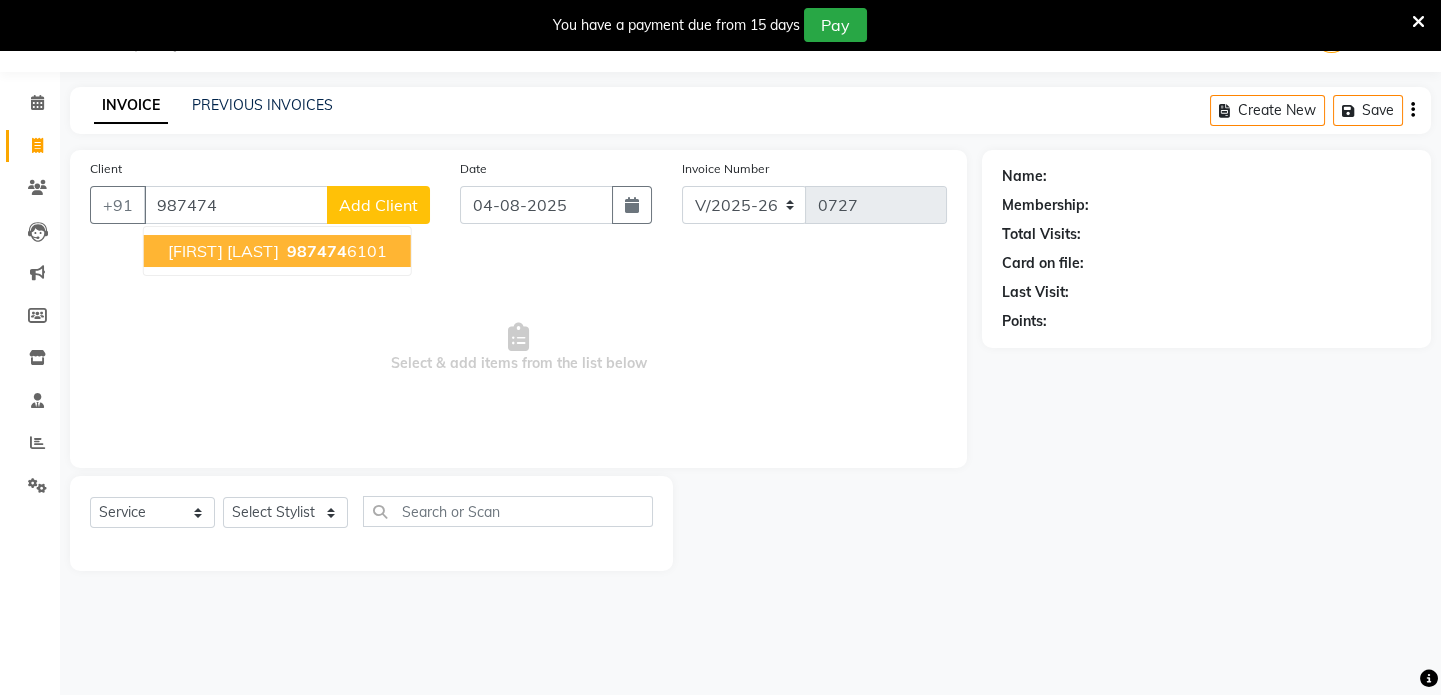click on "987474" at bounding box center (317, 251) 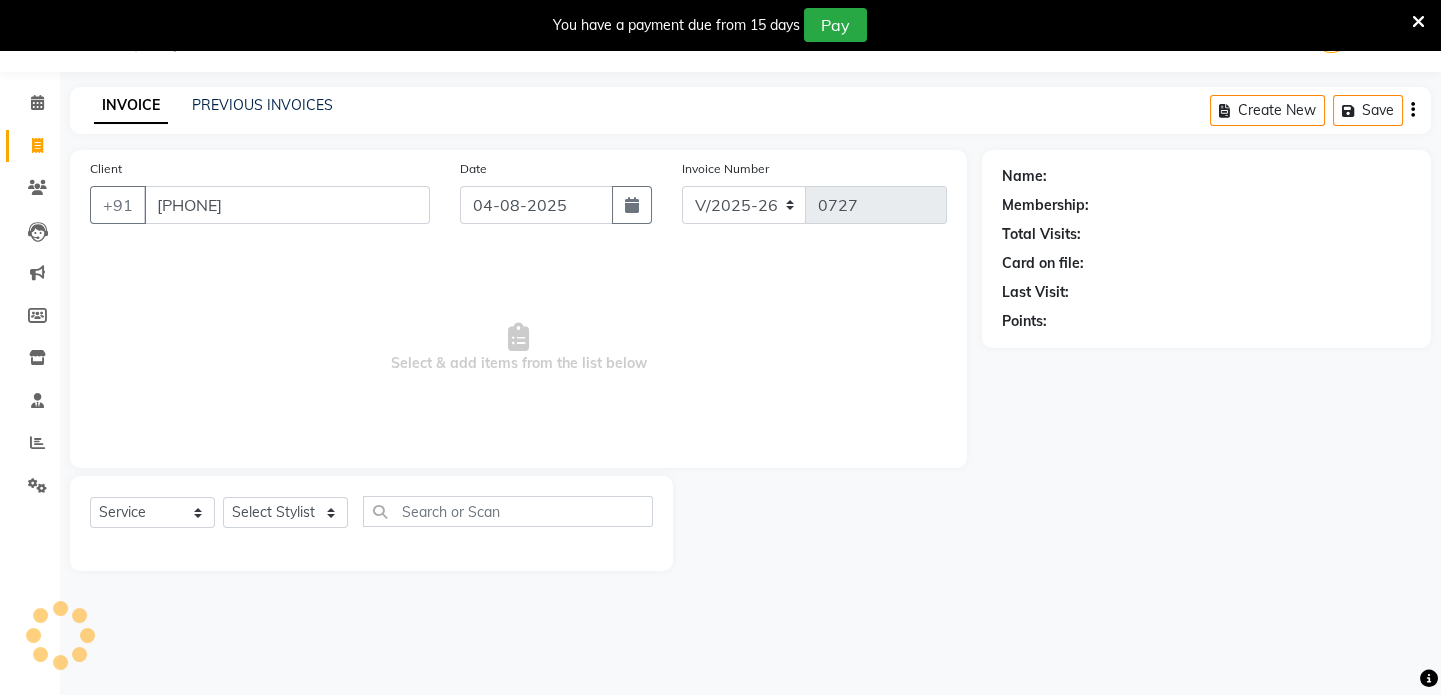 type on "[PHONE]" 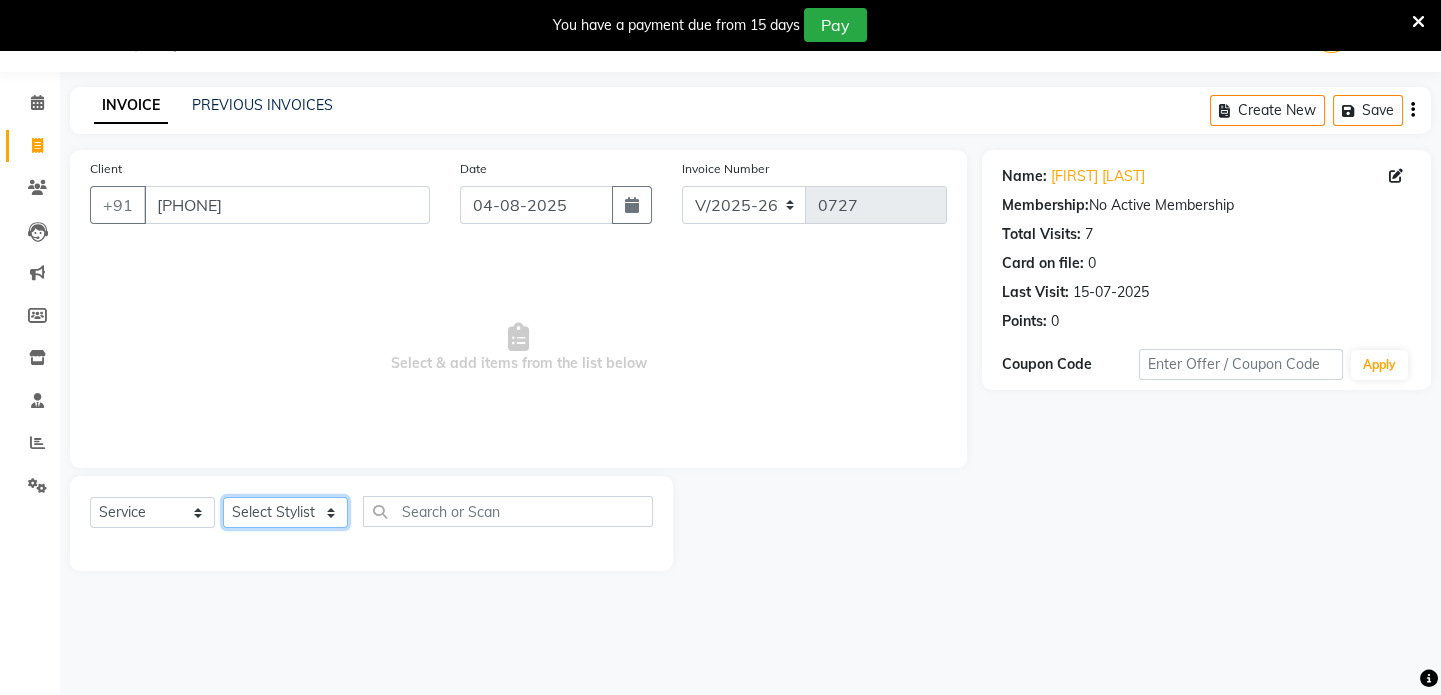 click on "Select Stylist [NAME] [NAME] [NAME]  [NAME] [NAME] [NAME]  [NAME]" 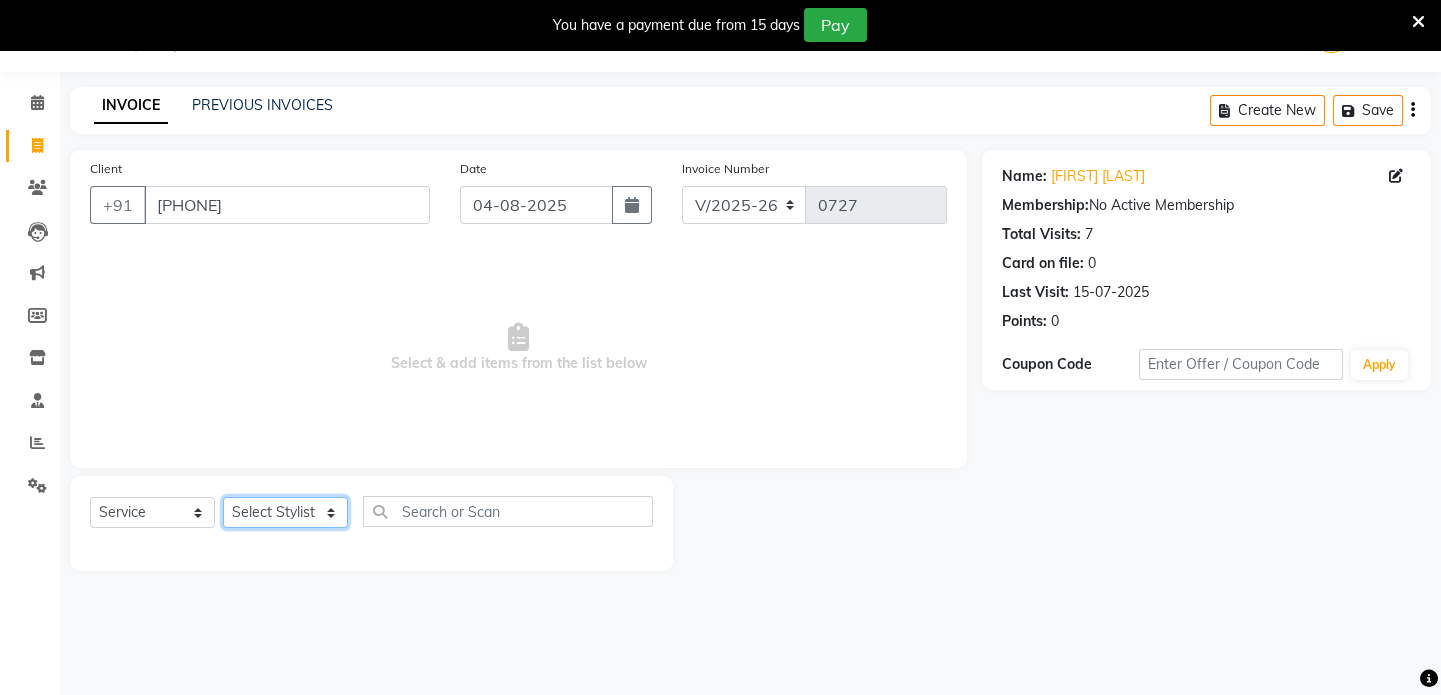 select on "49320" 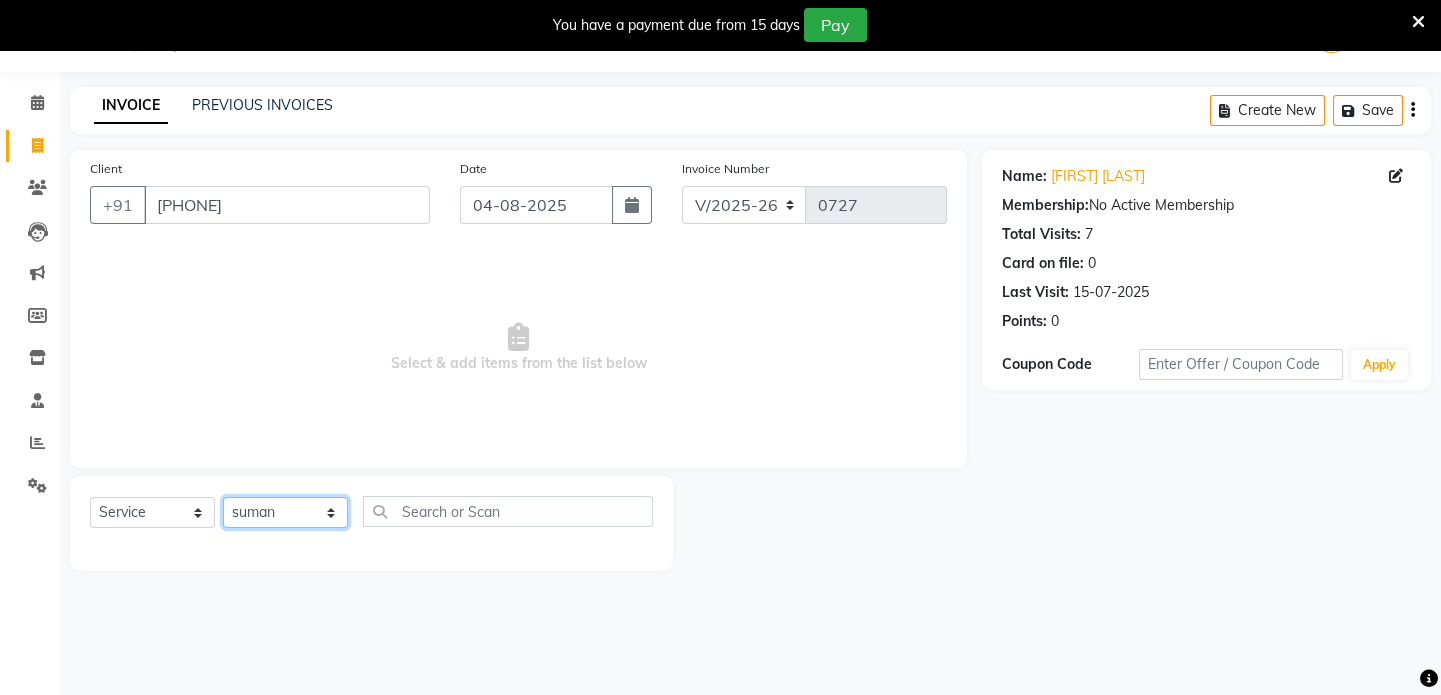 click on "Select Stylist [NAME] [NAME] [NAME]  [NAME] [NAME] [NAME]  [NAME]" 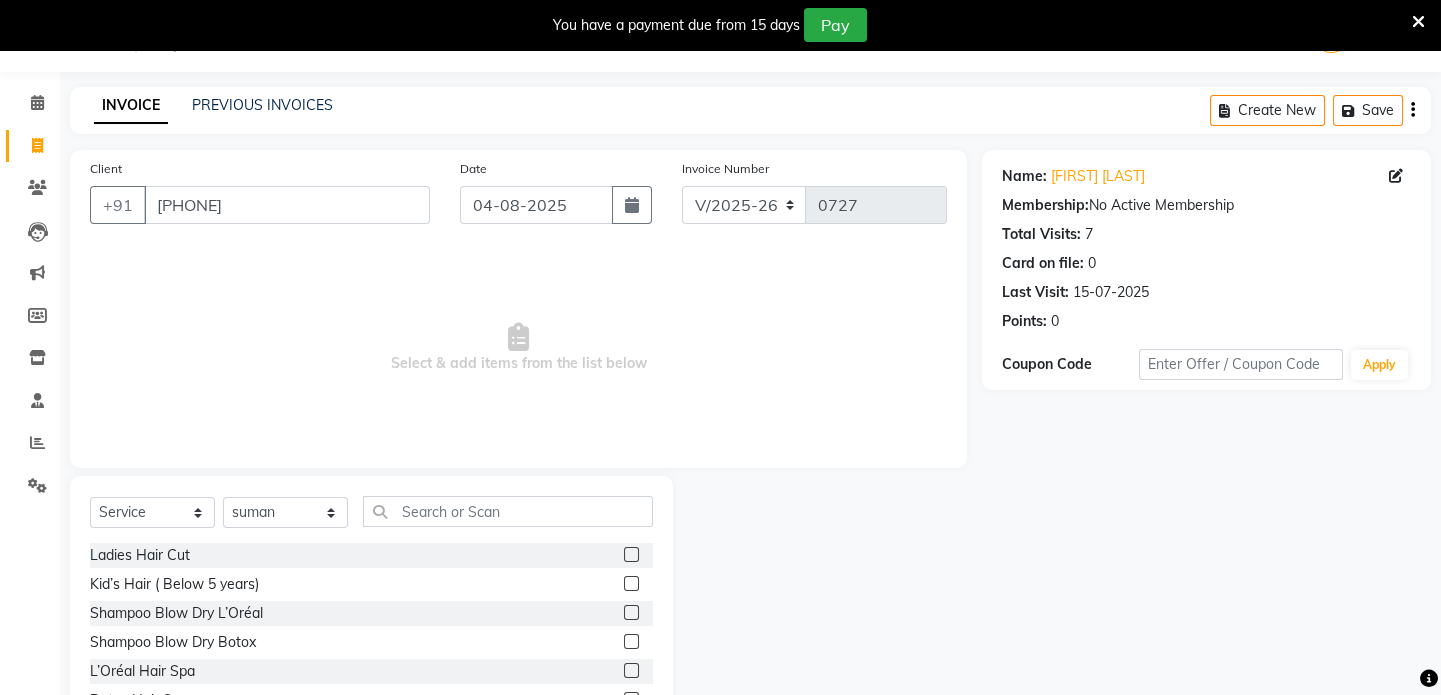 click 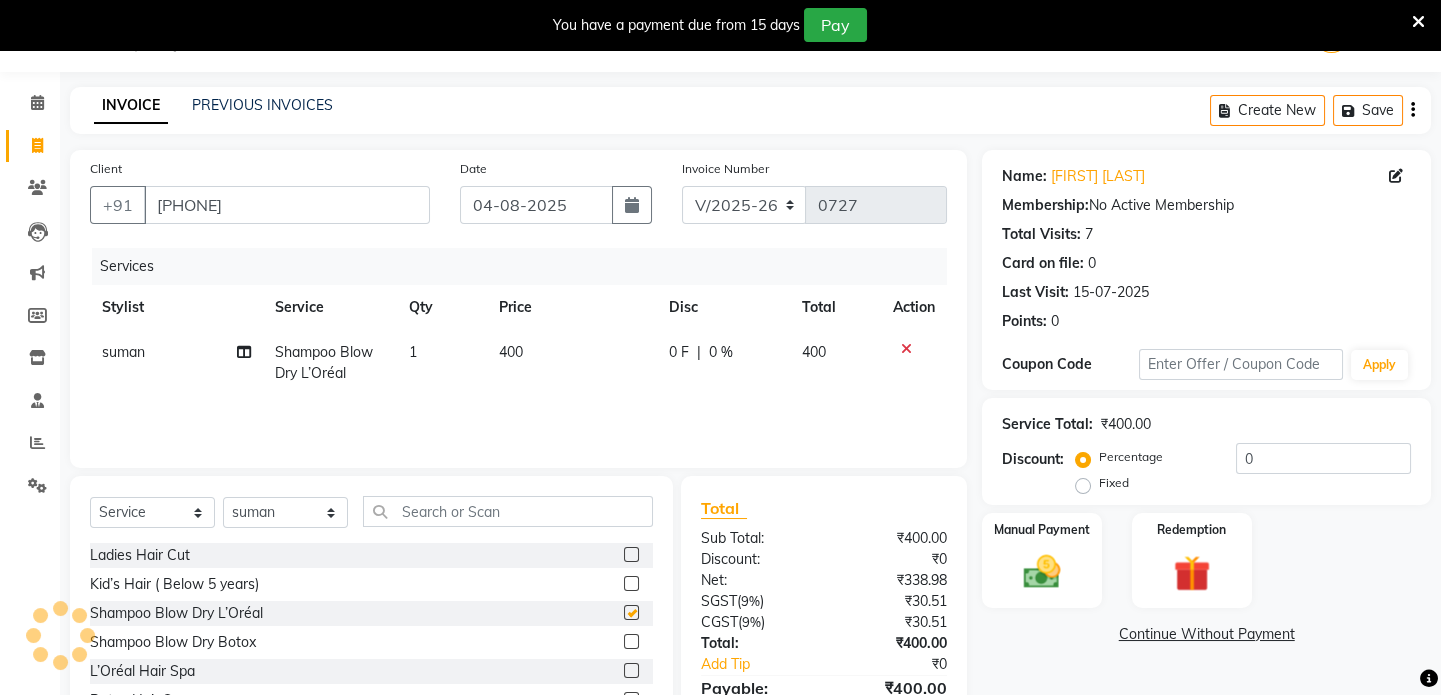 checkbox on "false" 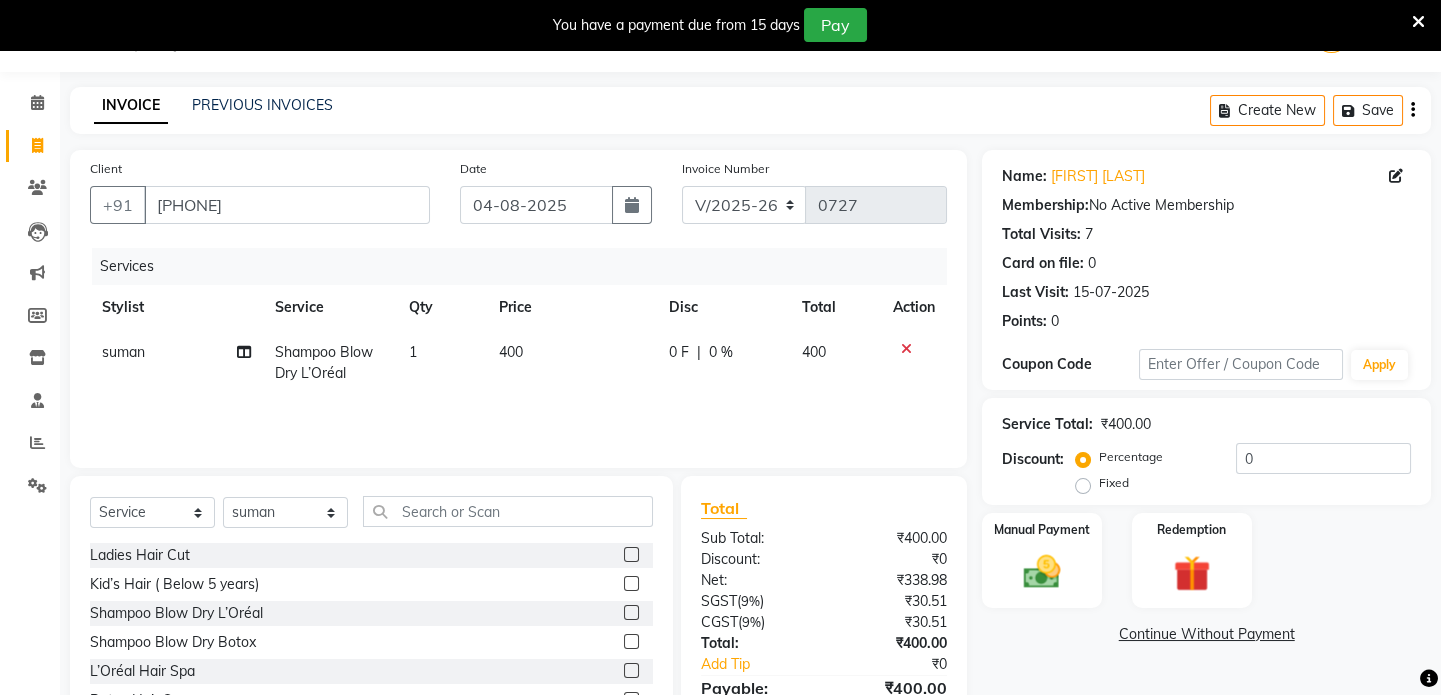 click 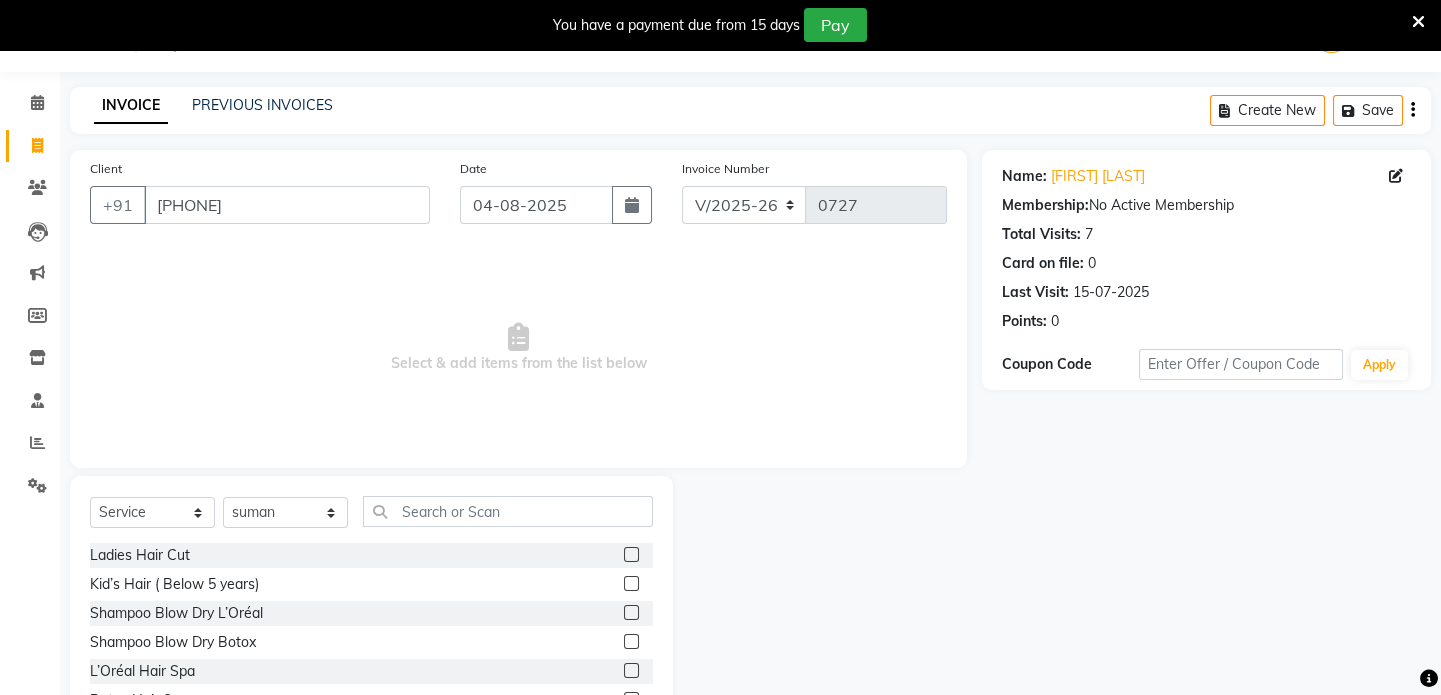 click 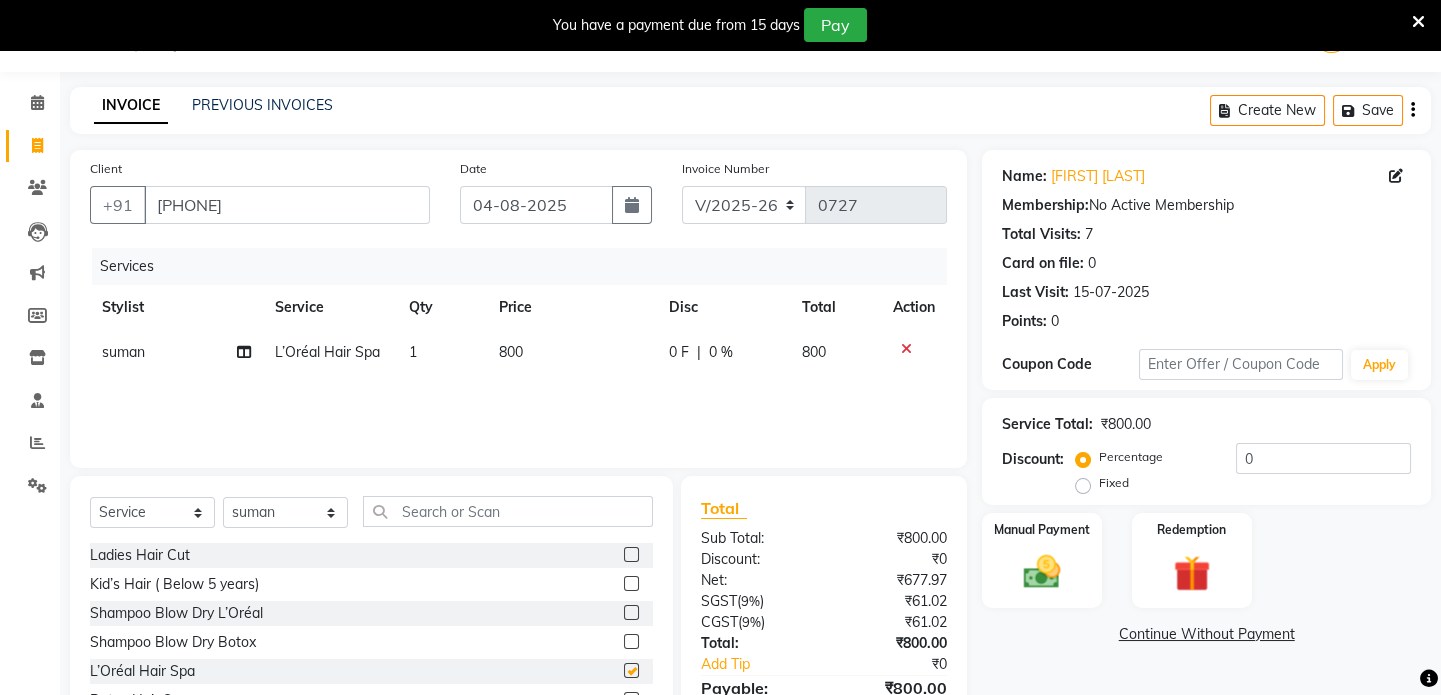 checkbox on "false" 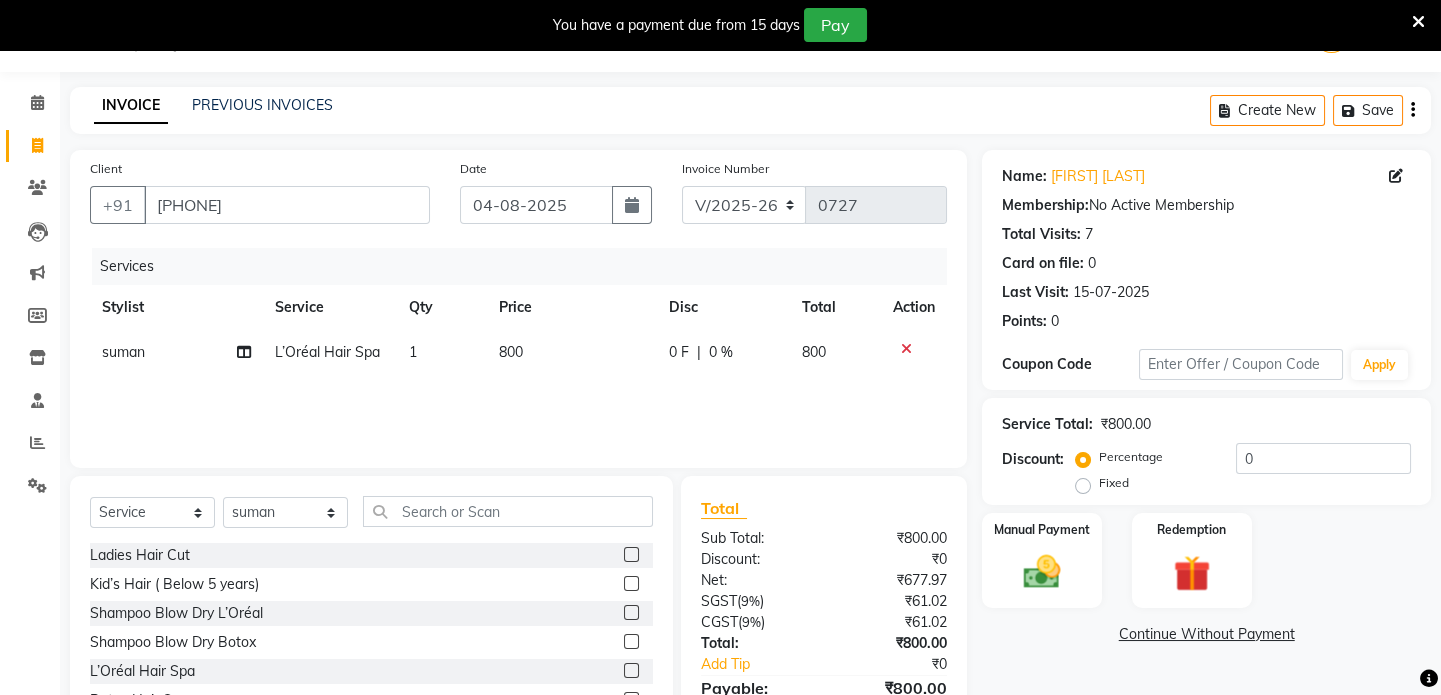 click on "800" 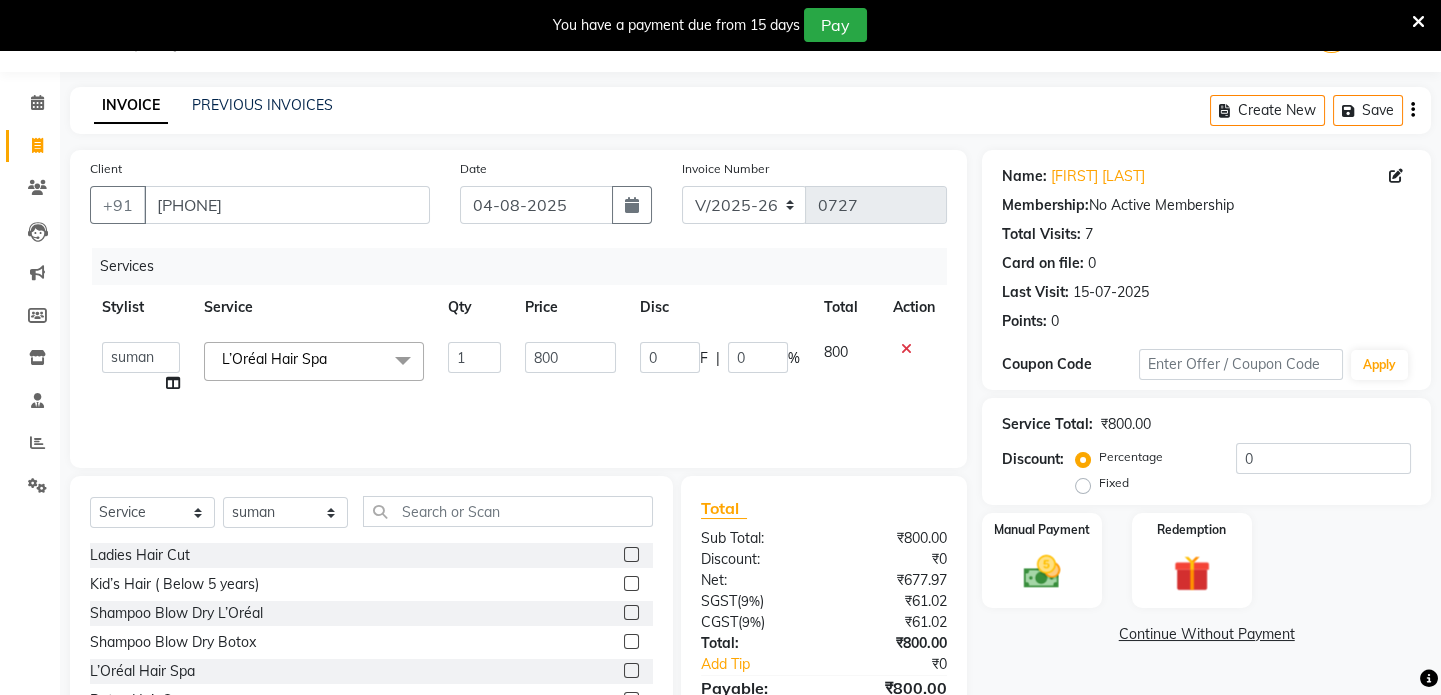 click on "800" 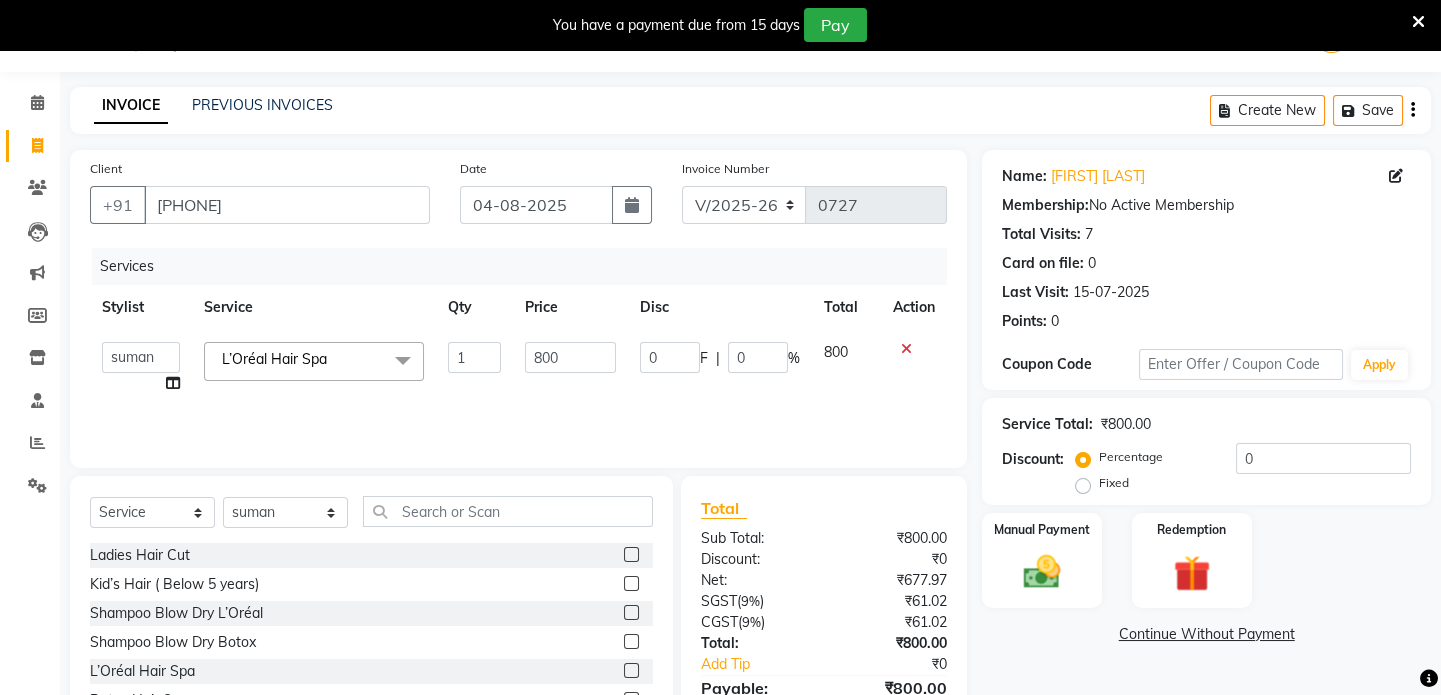 drag, startPoint x: 560, startPoint y: 340, endPoint x: 567, endPoint y: 354, distance: 15.652476 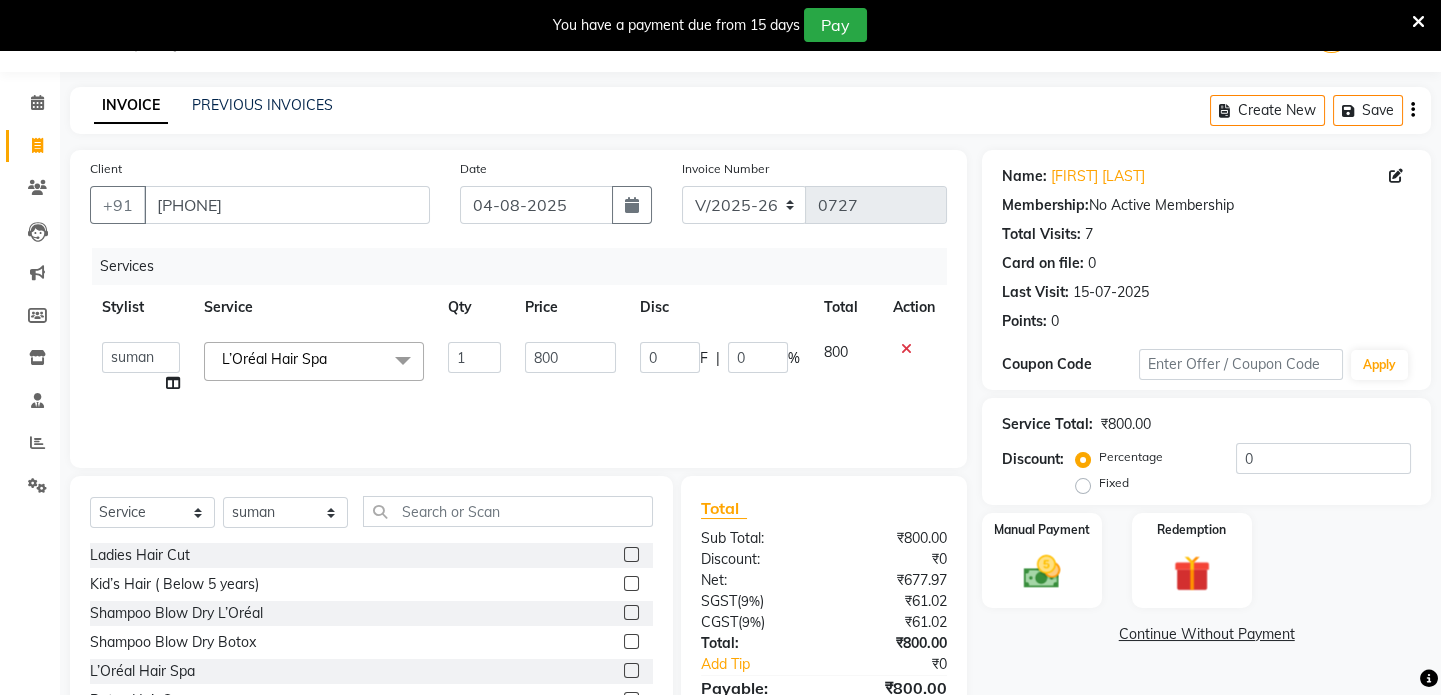 click on "800" 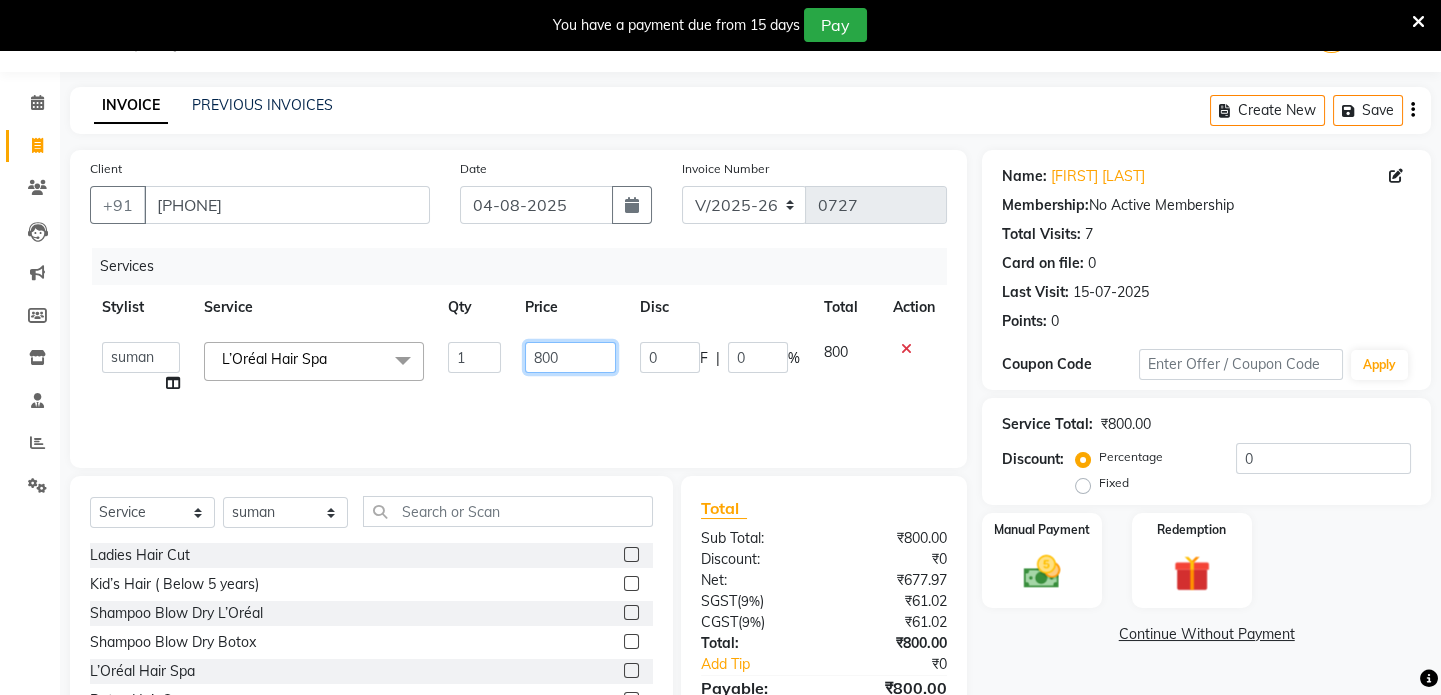 click on "800" 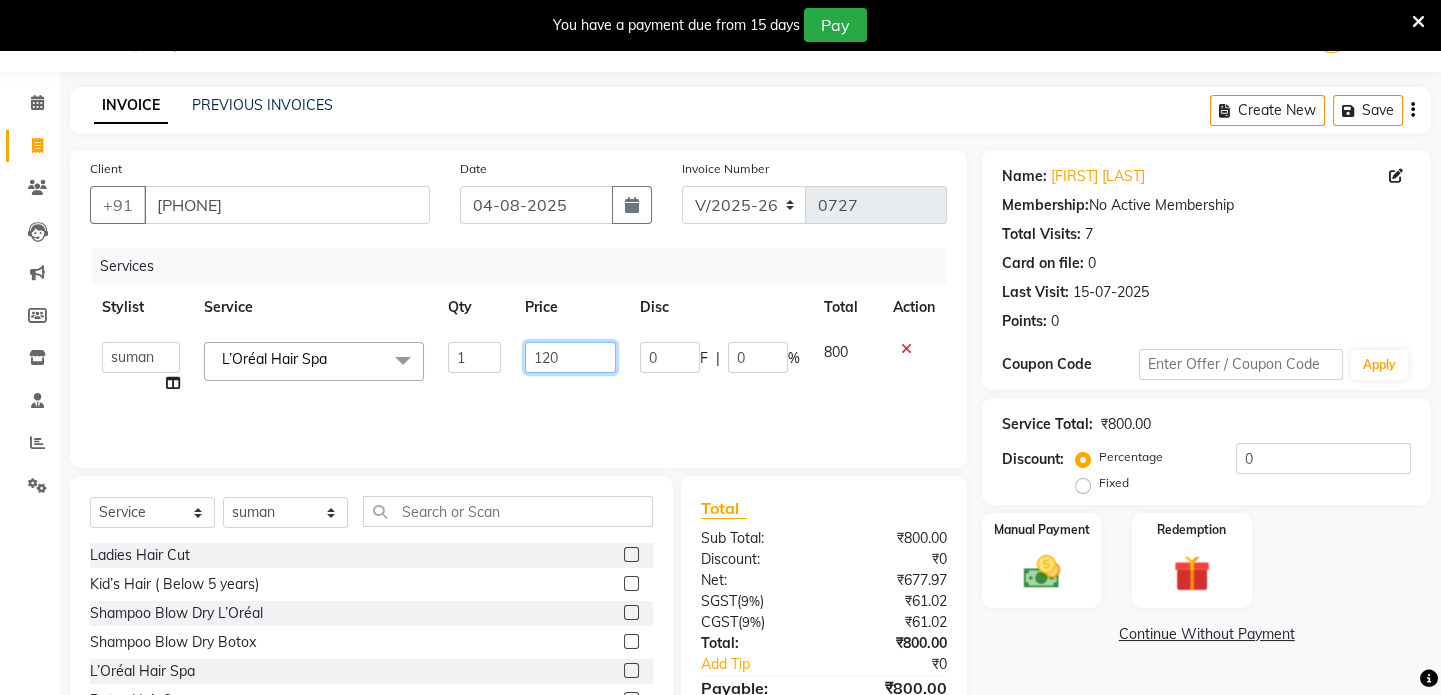 type on "1200" 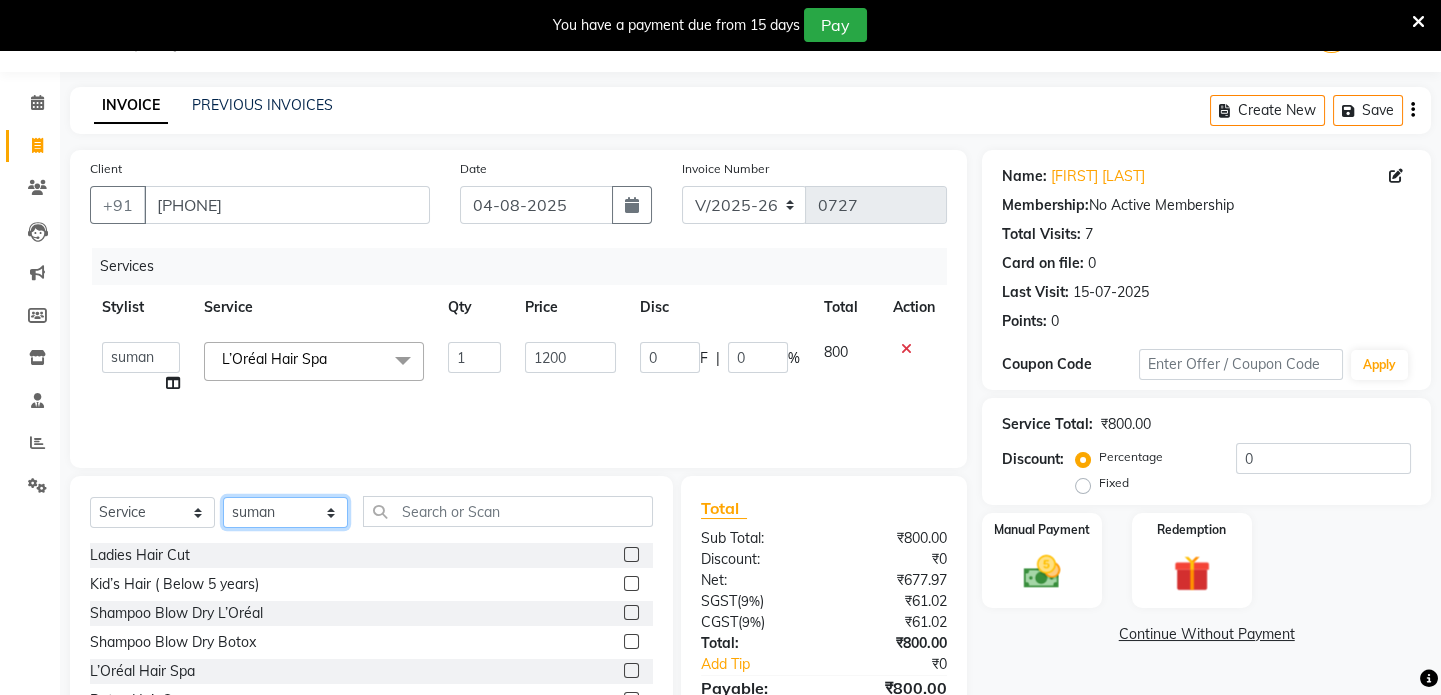 click on "Select Stylist [NAME] [NAME] [NAME]  [NAME] [NAME] [NAME]  [NAME]" 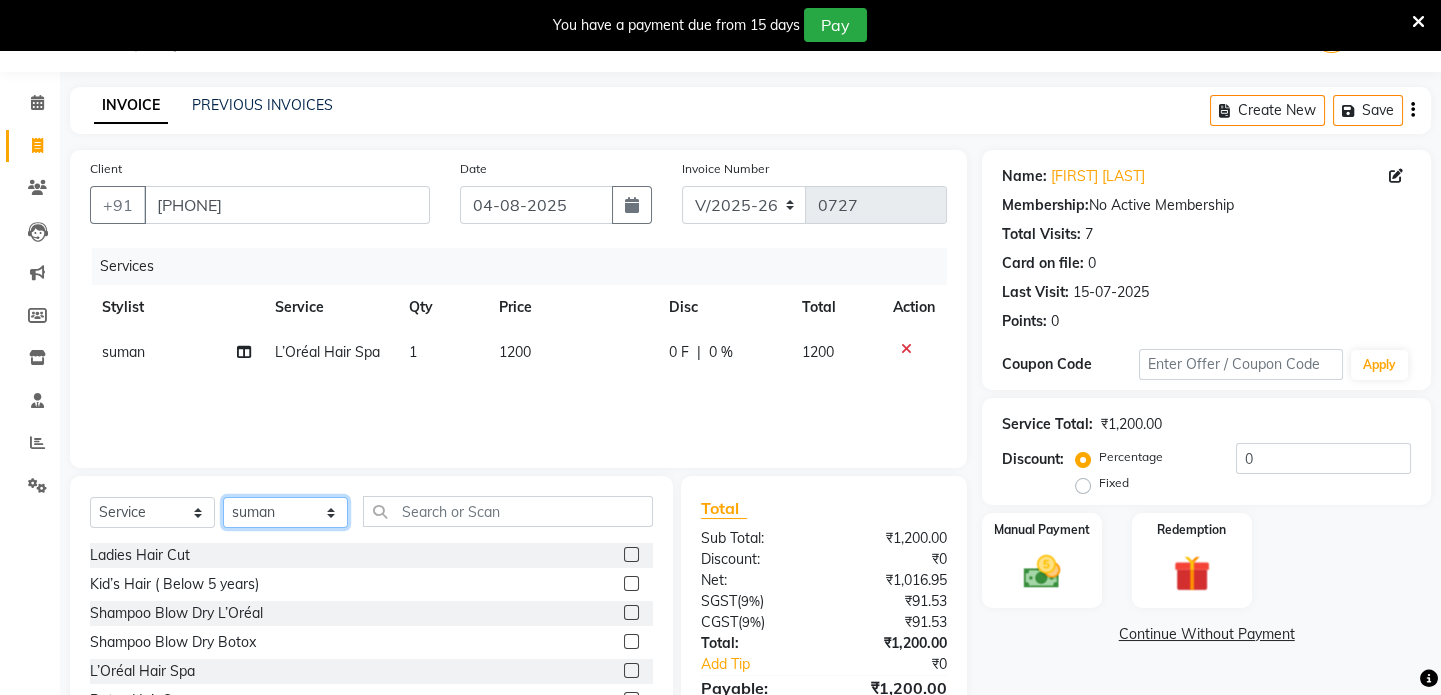 select on "86174" 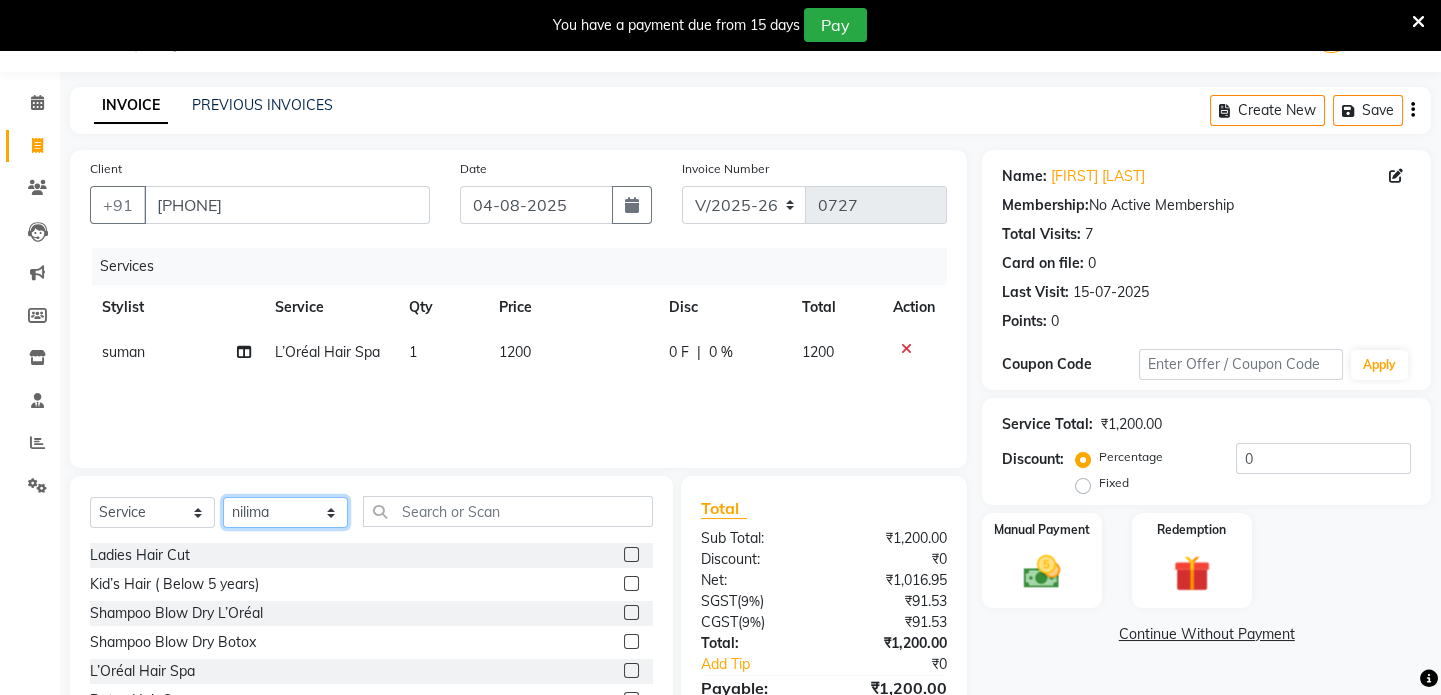 click on "Select Stylist [NAME] [NAME] [NAME]  [NAME] [NAME] [NAME]  [NAME]" 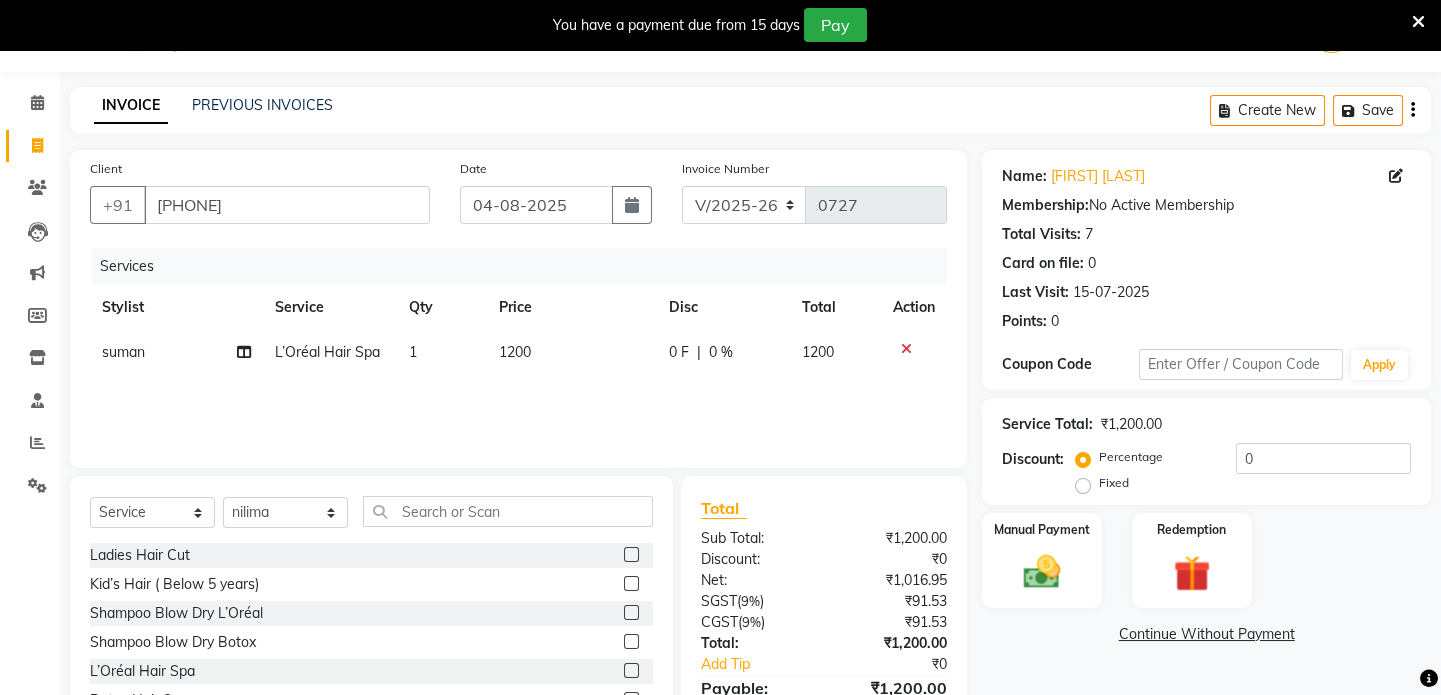 click 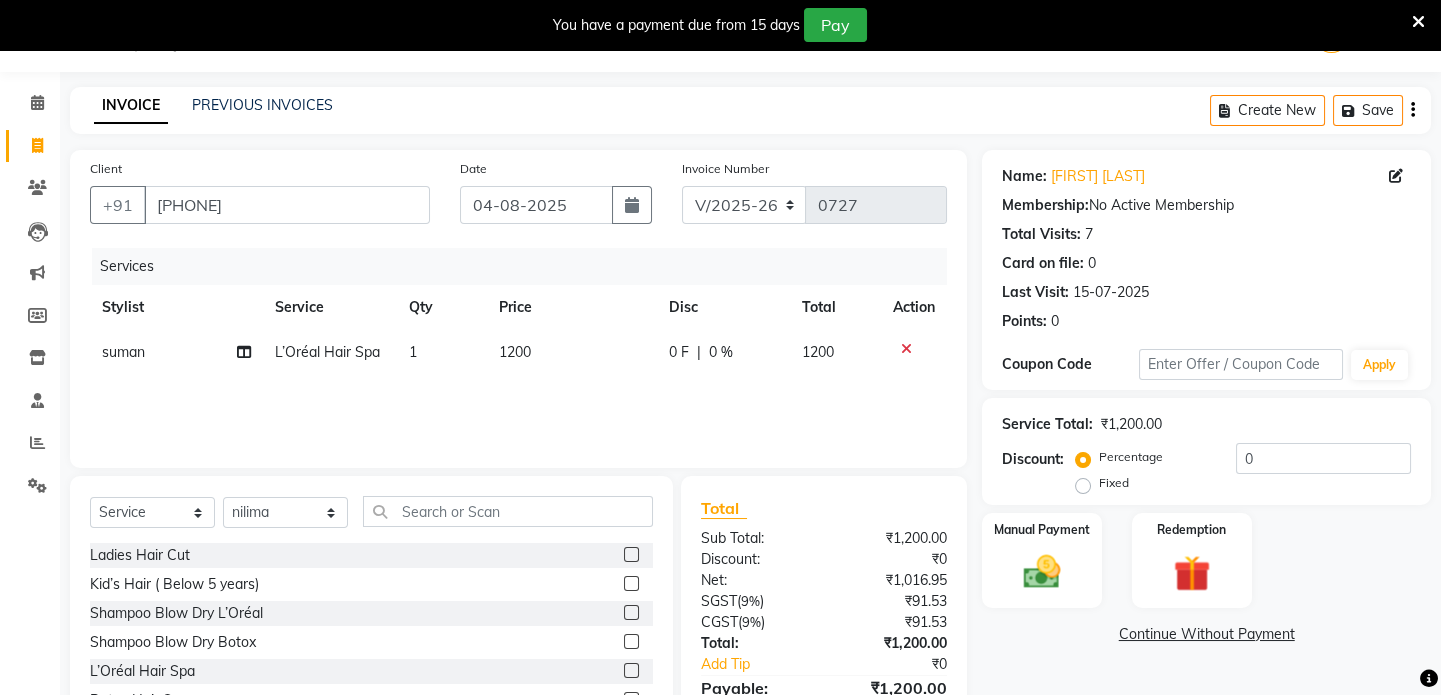 click at bounding box center [630, 613] 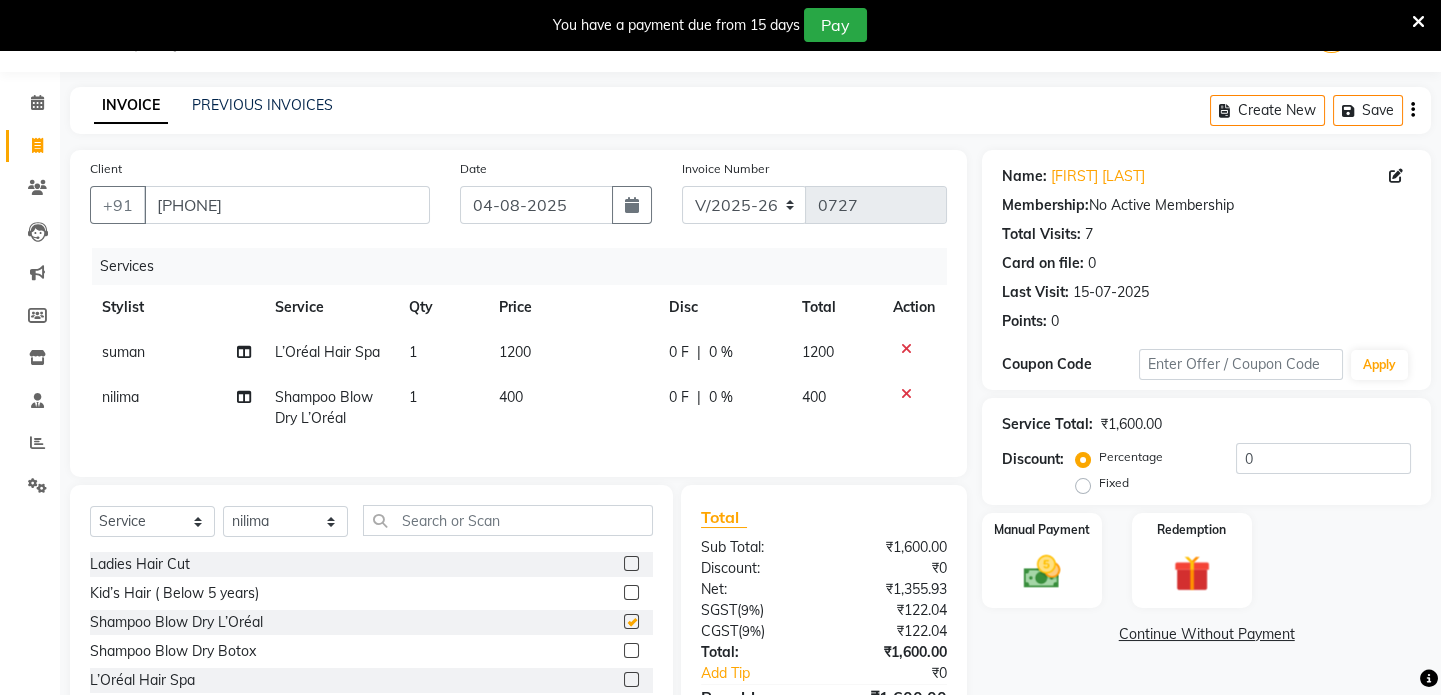 checkbox on "false" 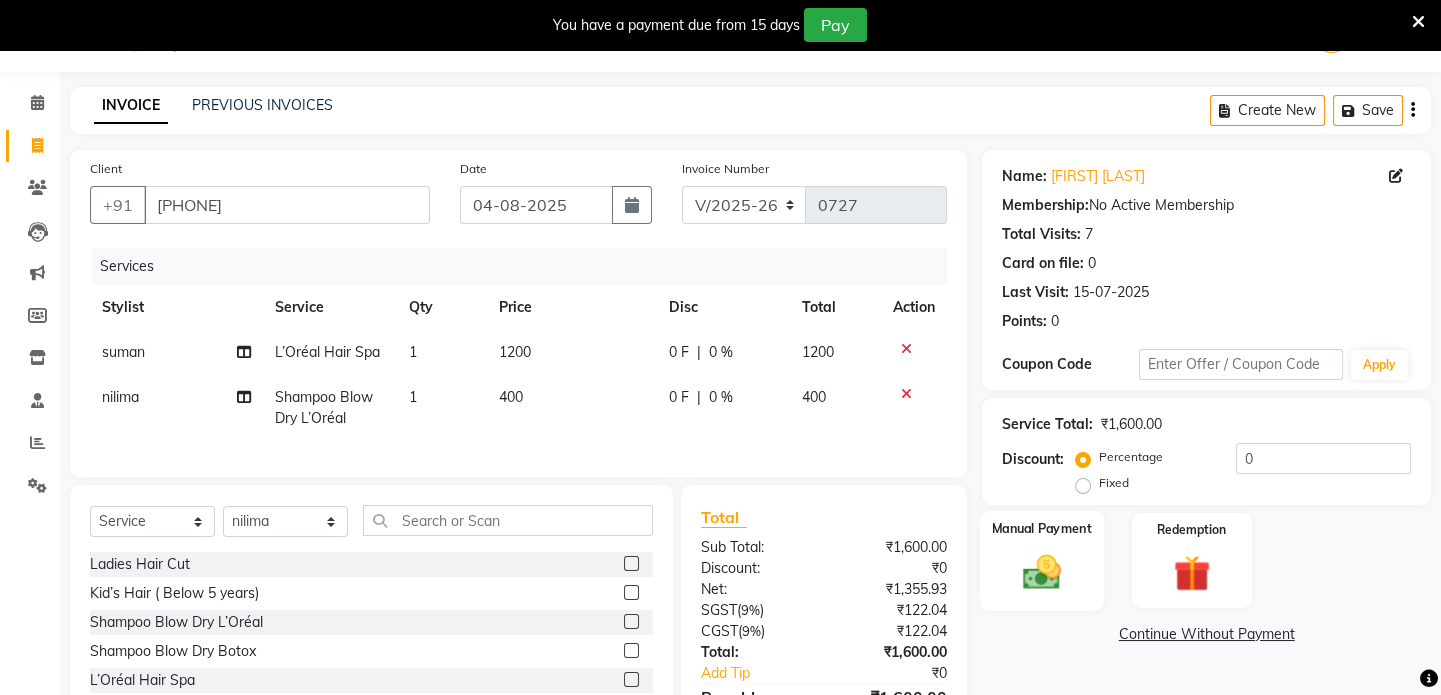 click on "Manual Payment" 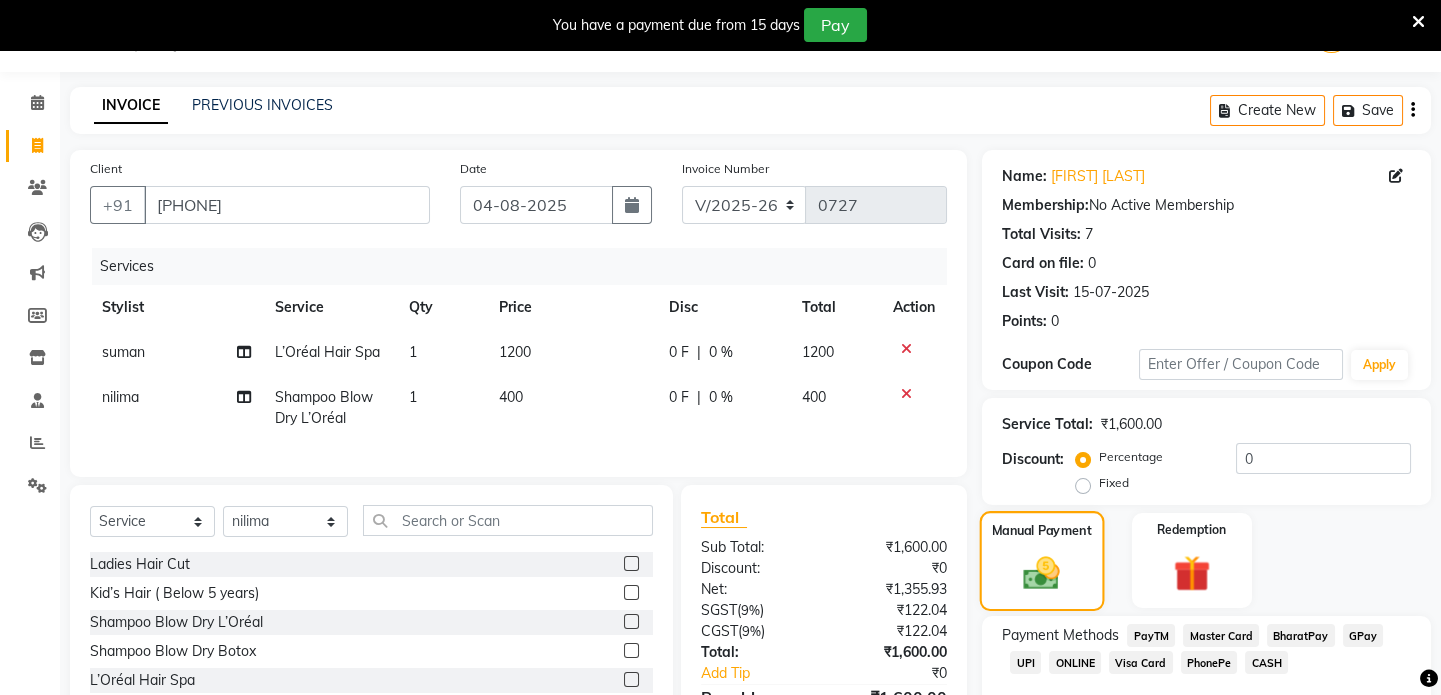 scroll, scrollTop: 178, scrollLeft: 0, axis: vertical 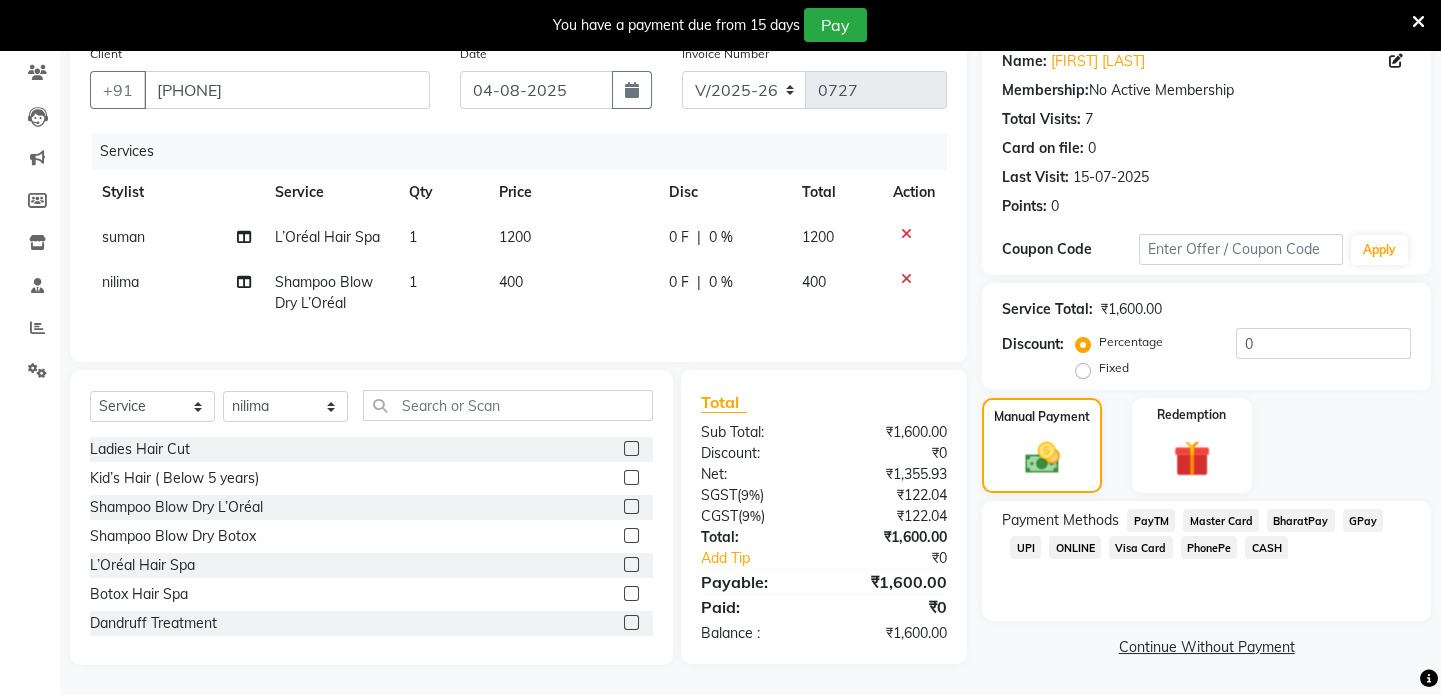 click on "UPI" 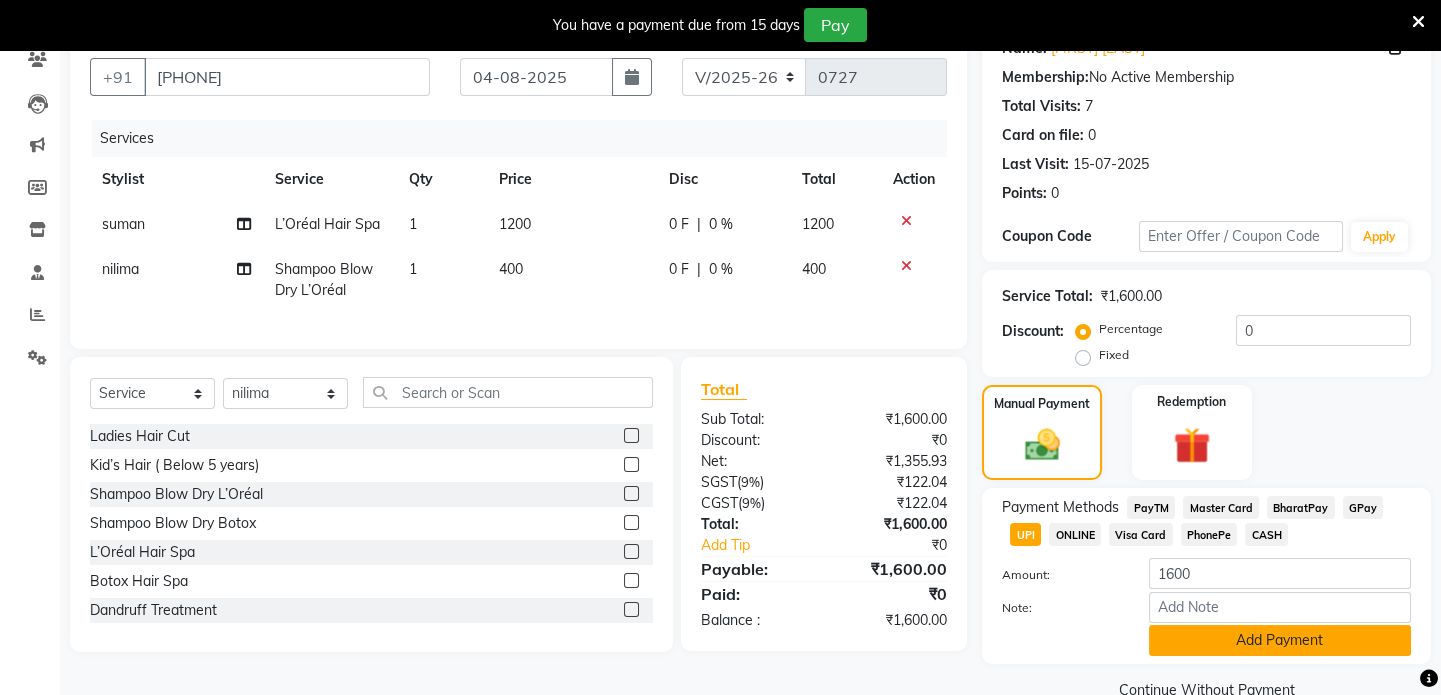 click on "Add Payment" 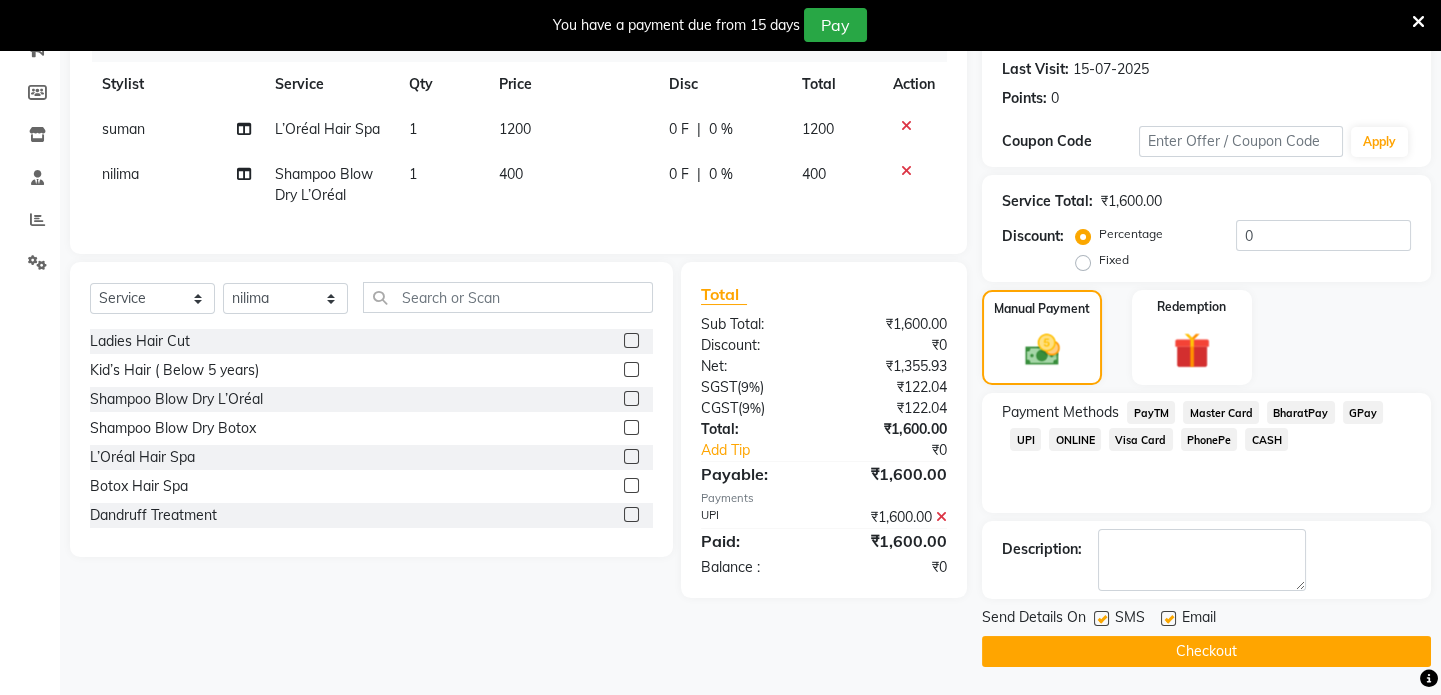 click on "Checkout" 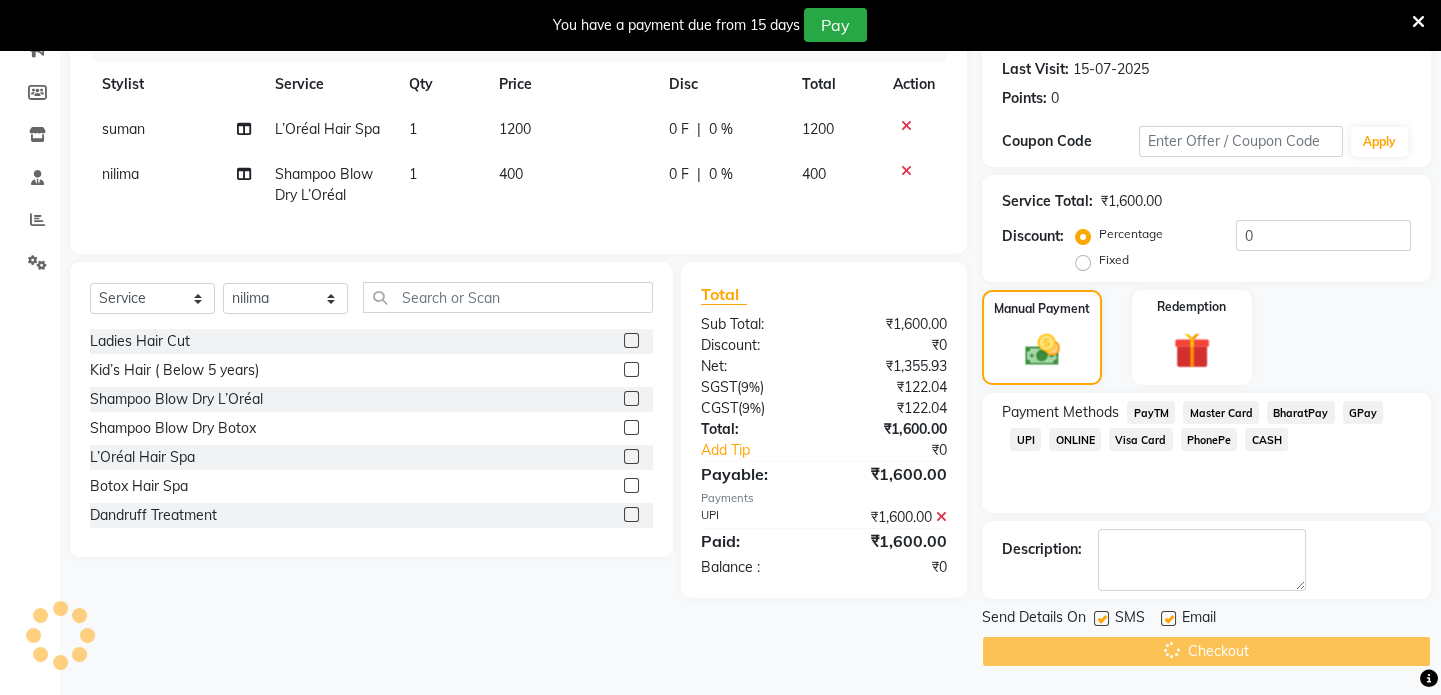 scroll, scrollTop: 0, scrollLeft: 0, axis: both 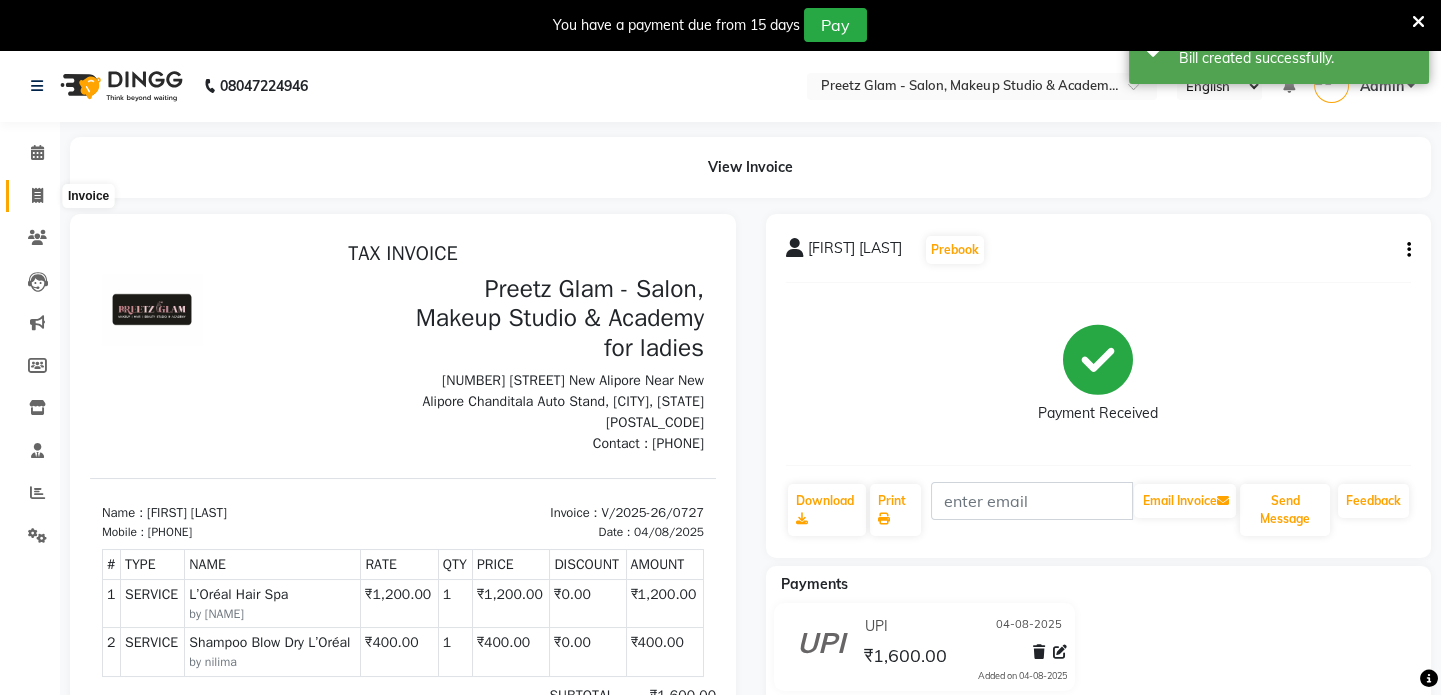 click 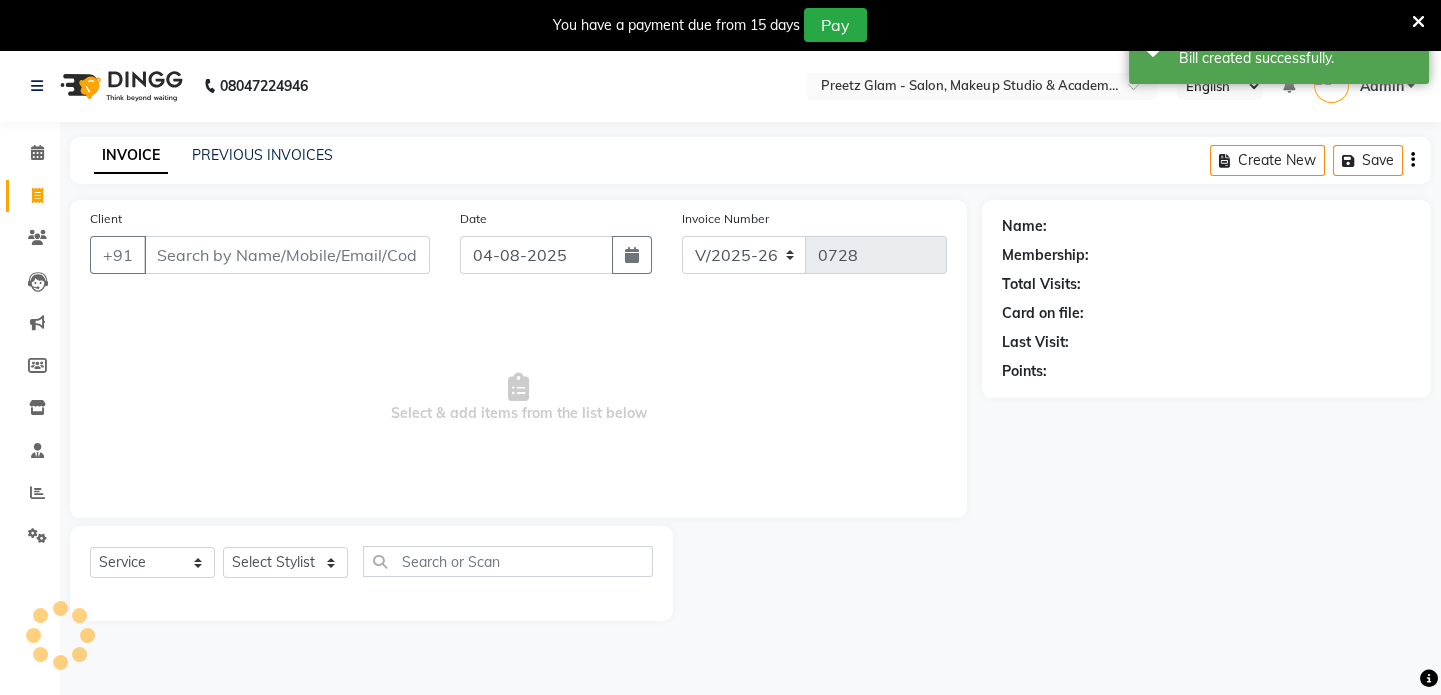 scroll, scrollTop: 50, scrollLeft: 0, axis: vertical 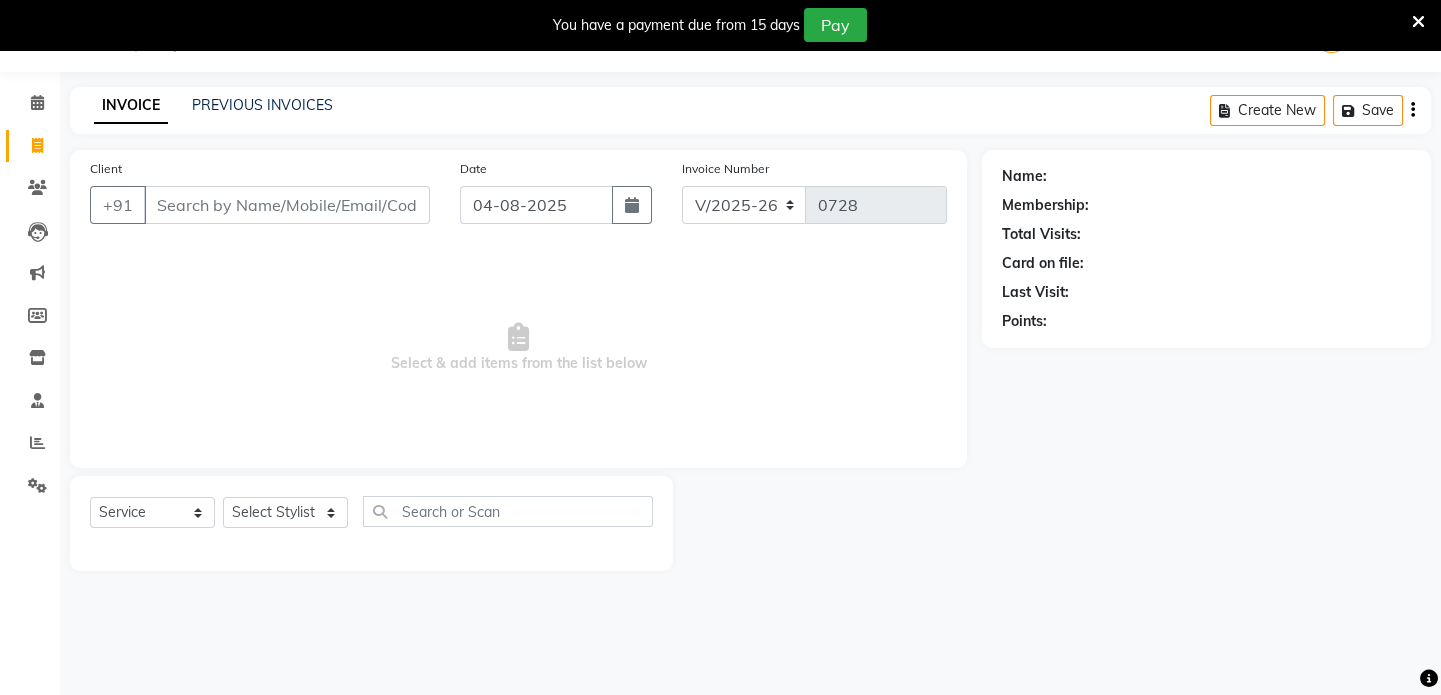 click on "Client +91" 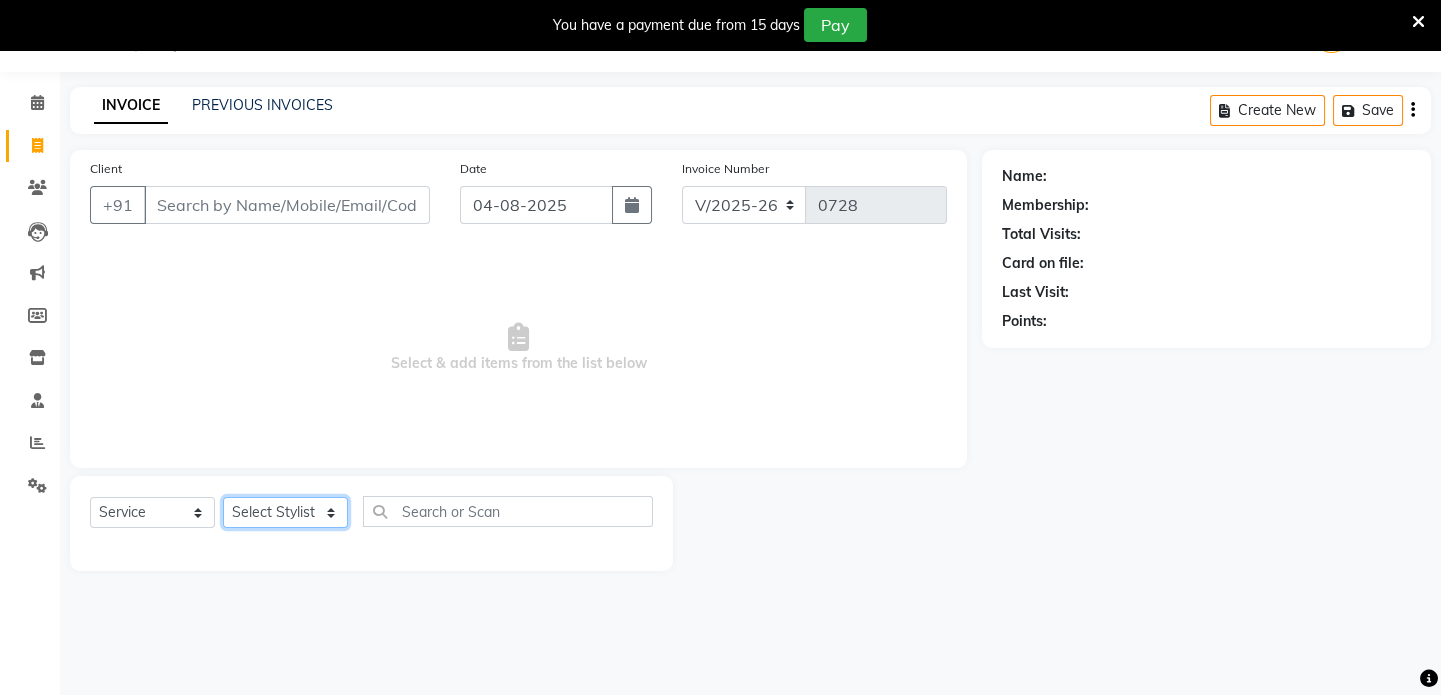 click on "Select Stylist [NAME] [NAME] [NAME]  [NAME] [NAME] [NAME]  [NAME]" 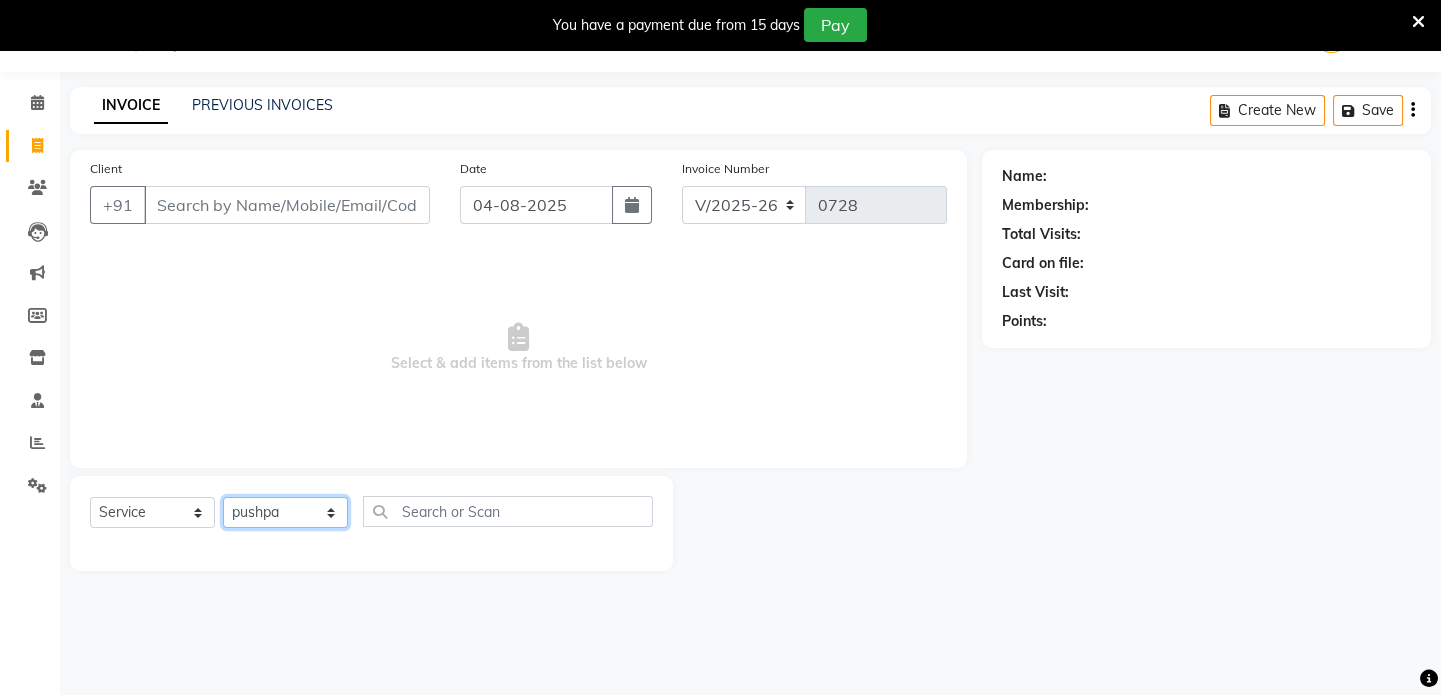 click on "Select Stylist [NAME] [NAME] [NAME]  [NAME] [NAME] [NAME]  [NAME]" 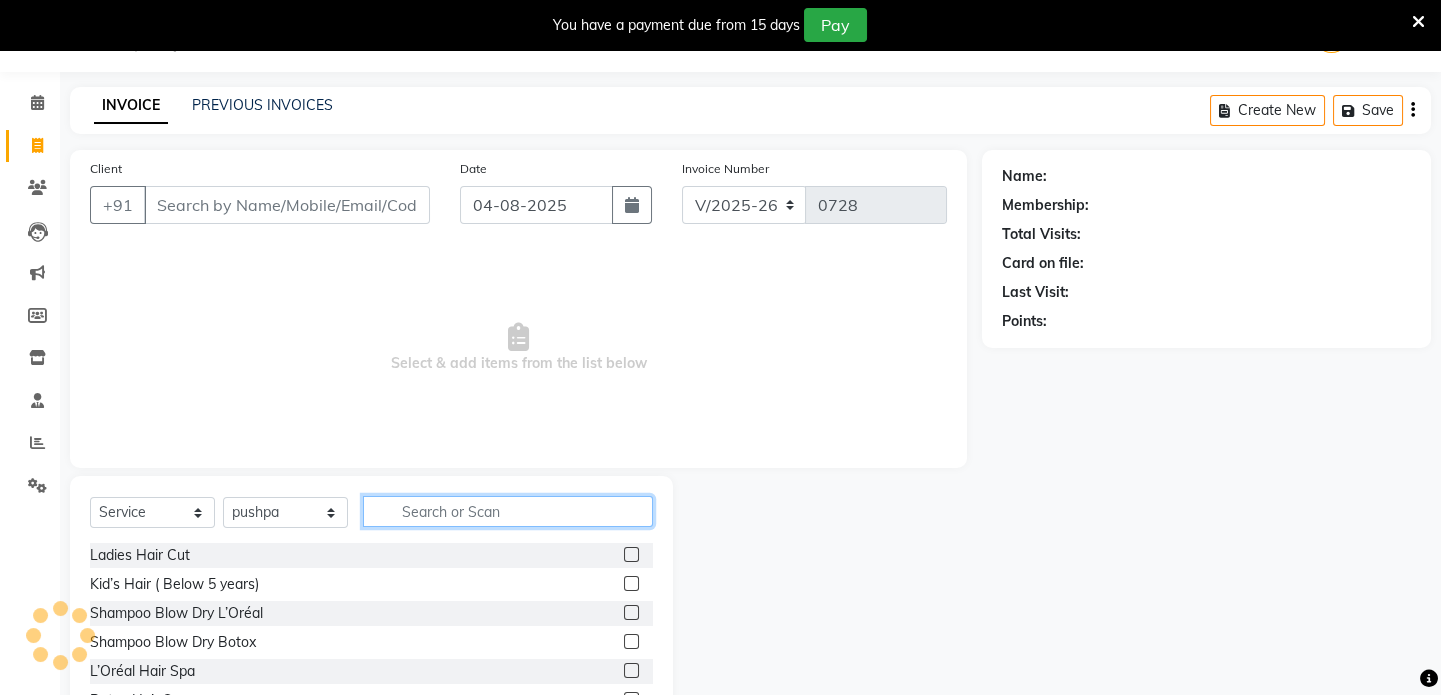 click 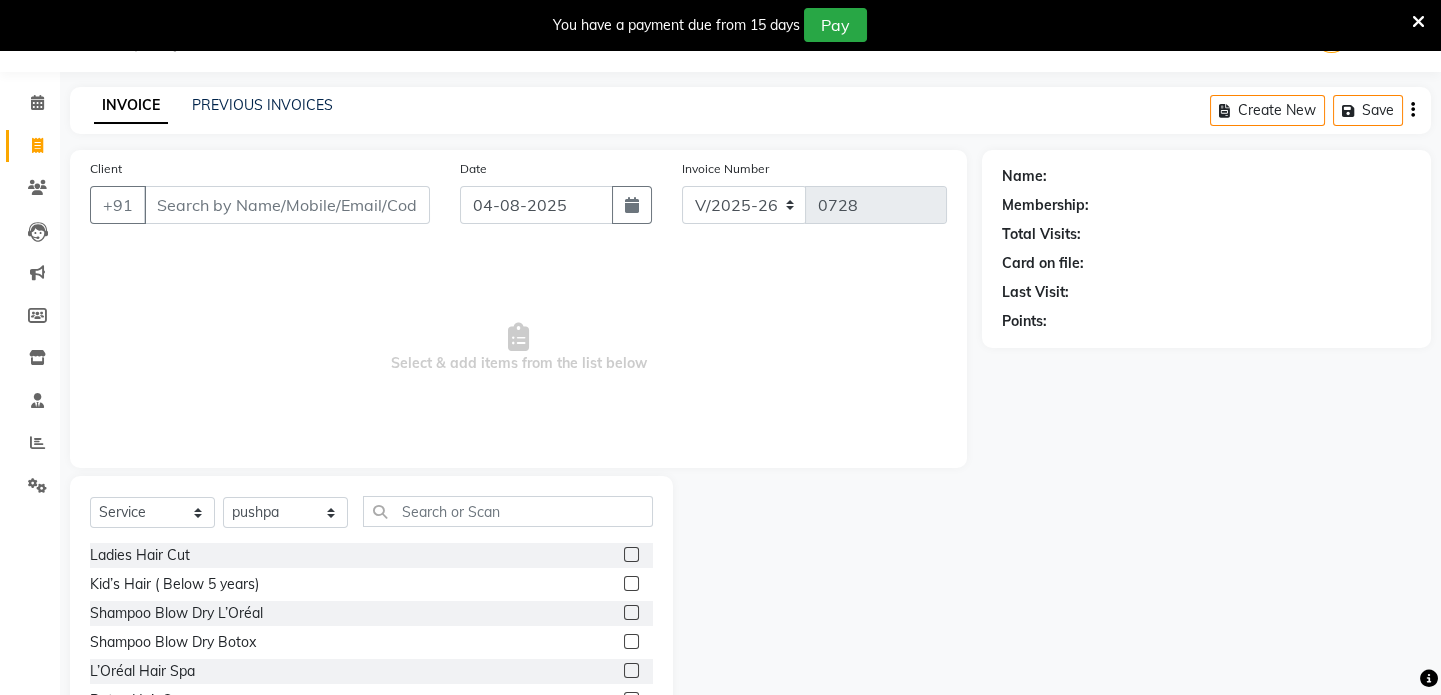 click 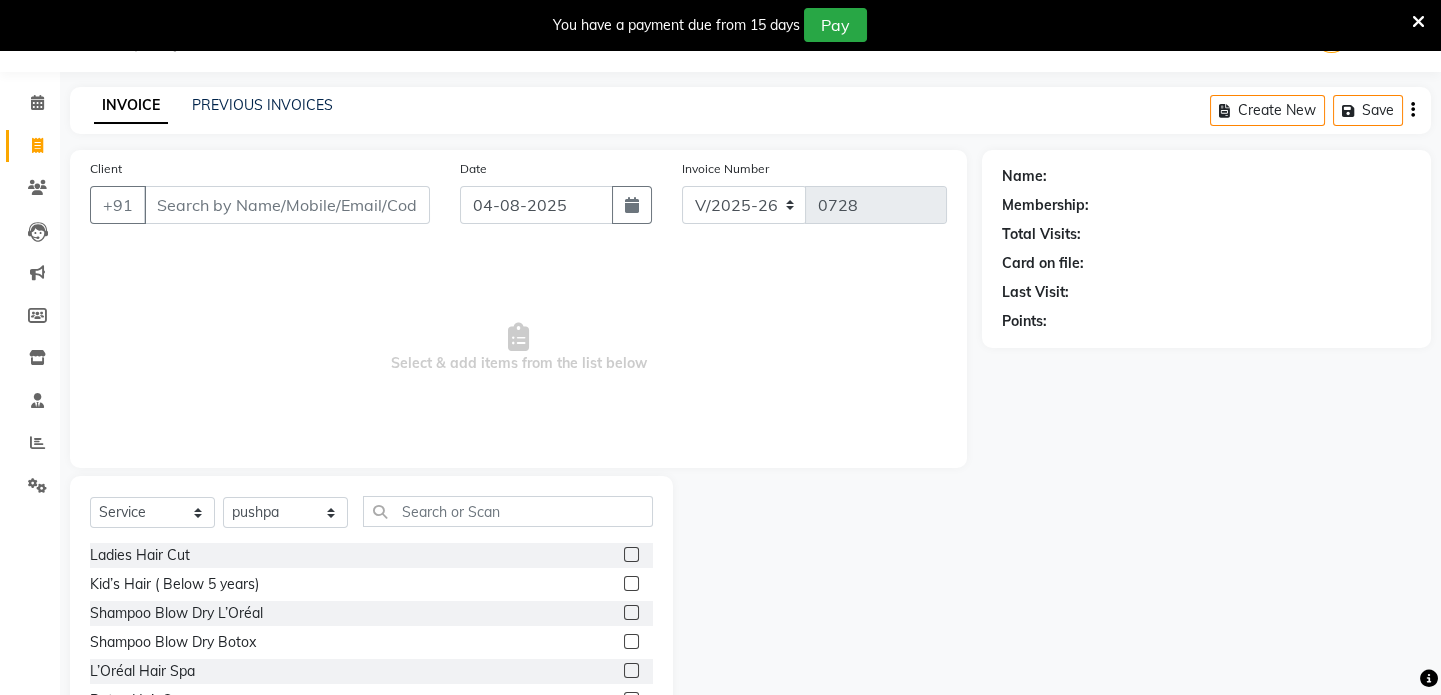 click at bounding box center (630, 613) 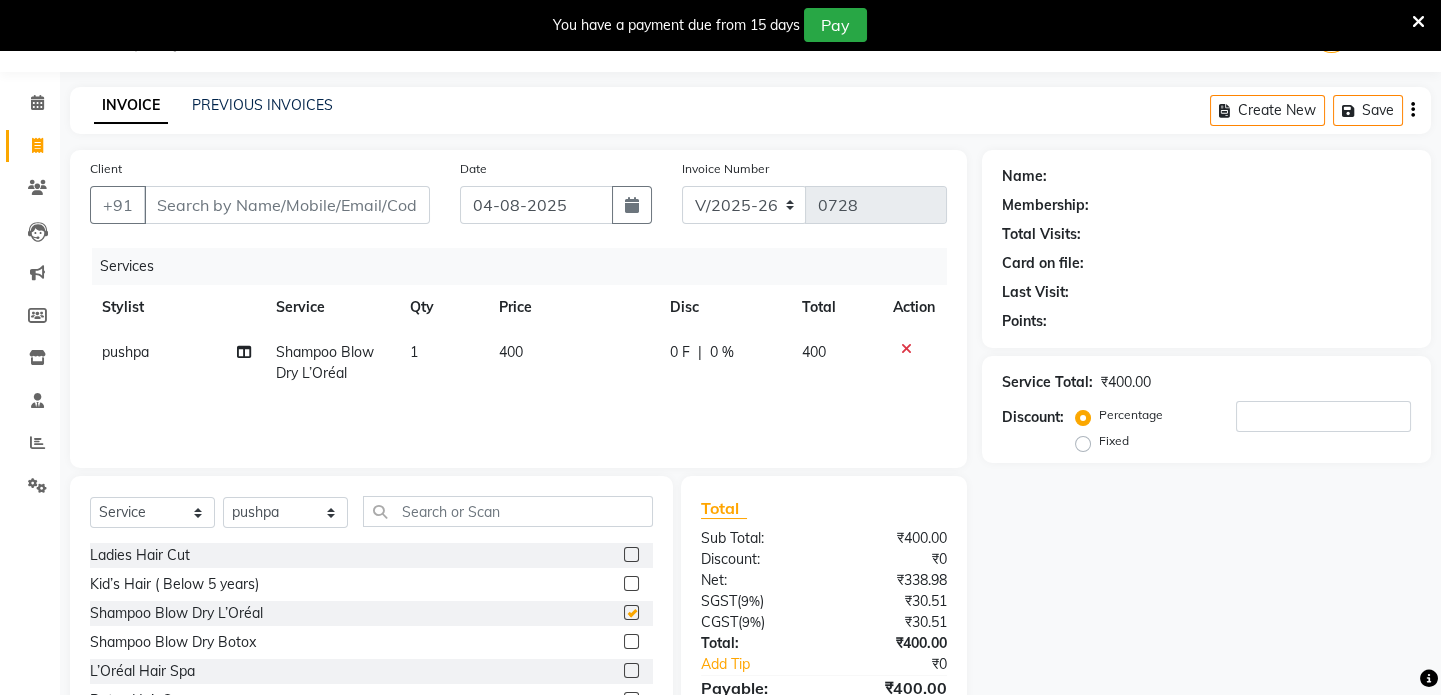 checkbox on "false" 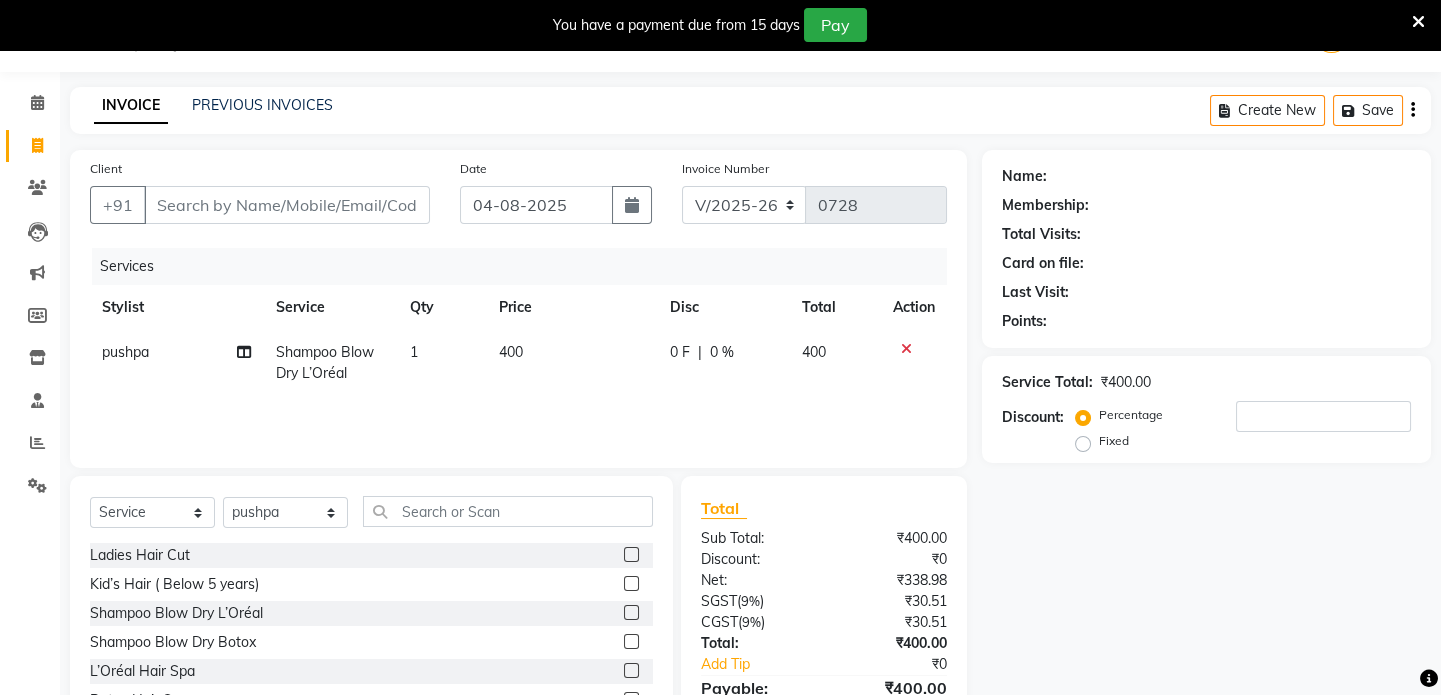 click on "400" 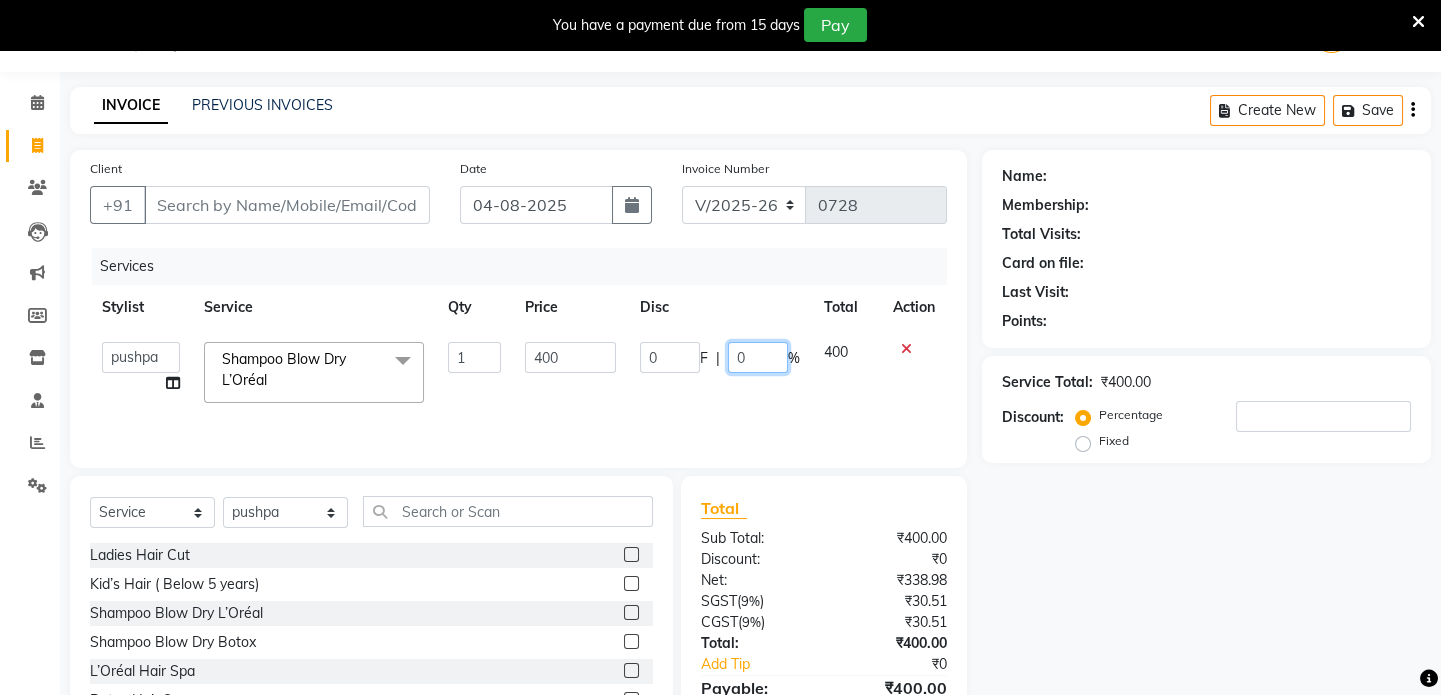 click on "0" 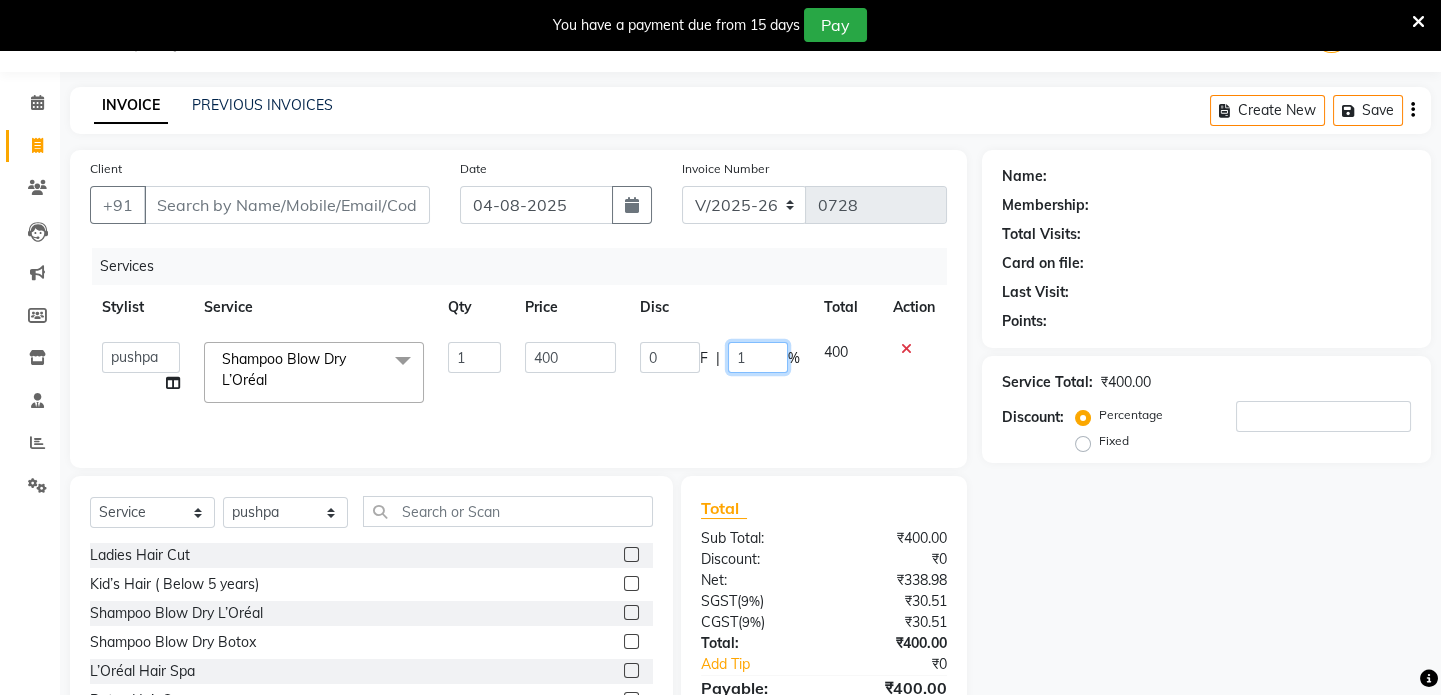 type on "10" 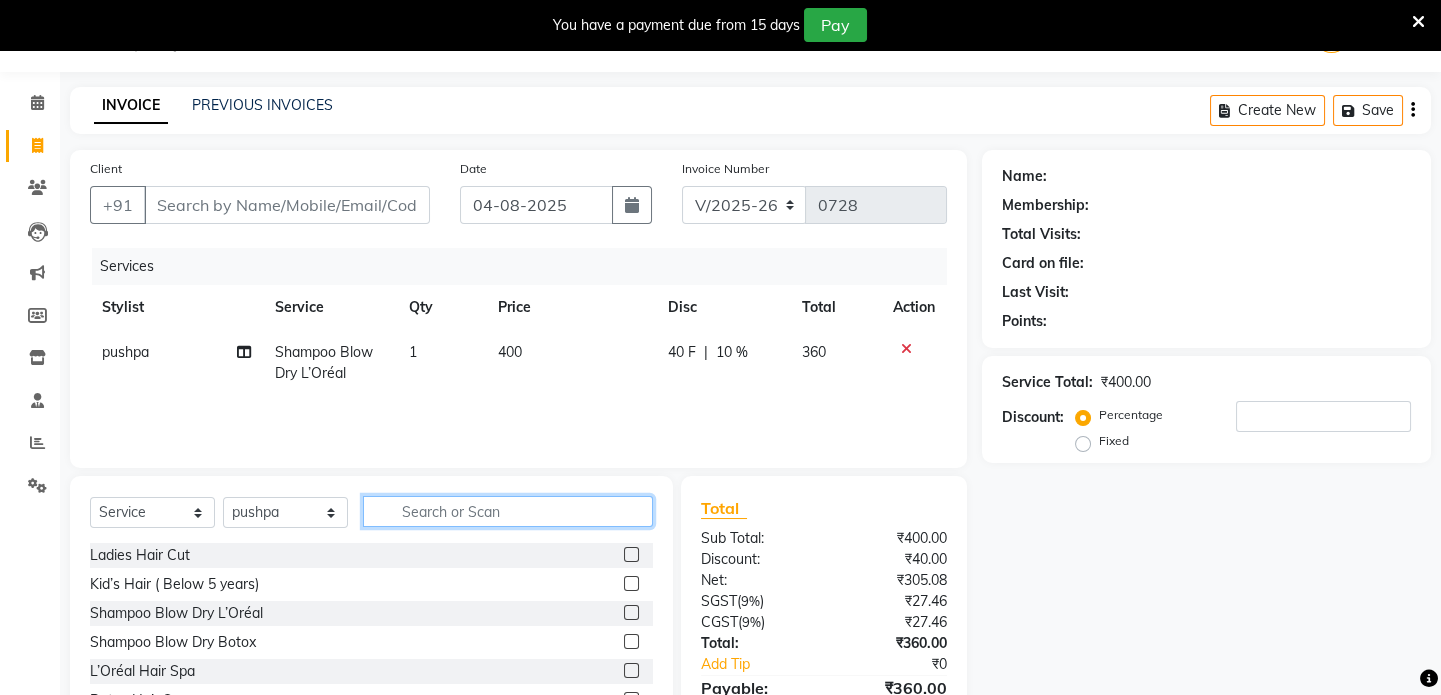 click 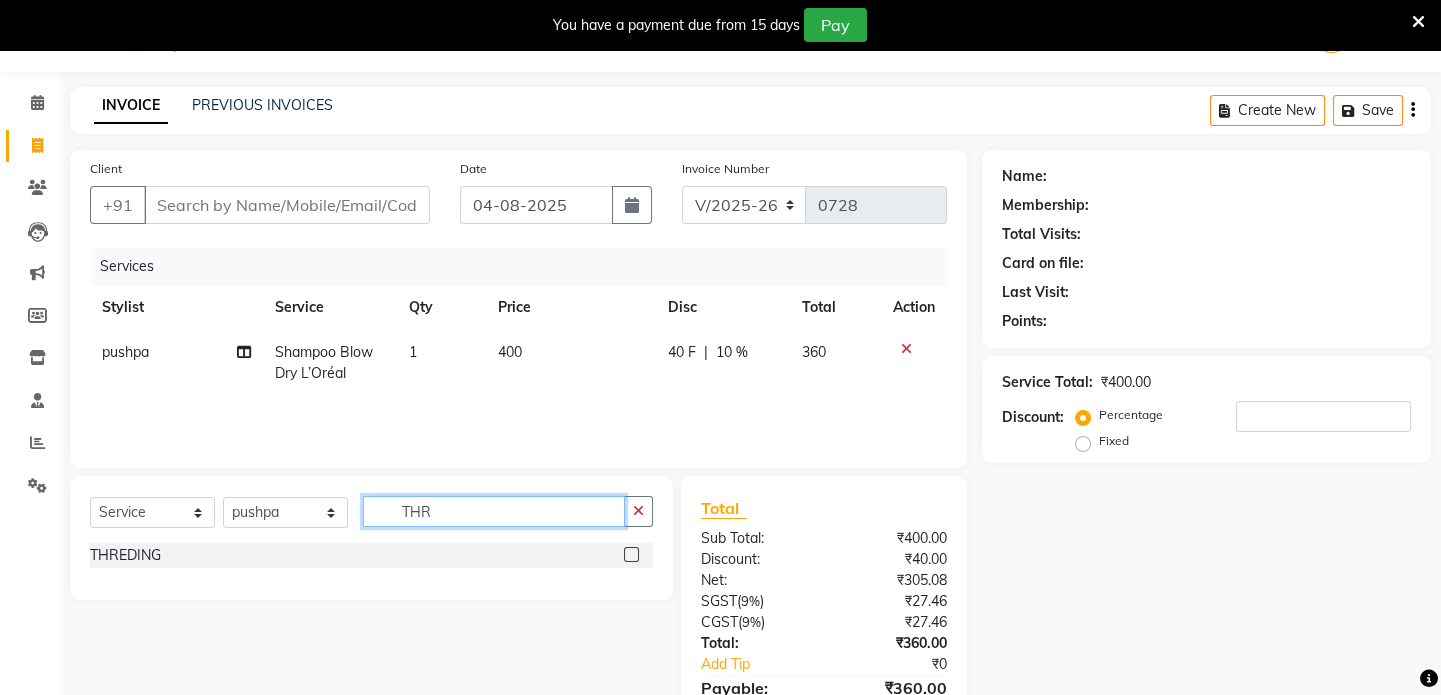 type on "THR" 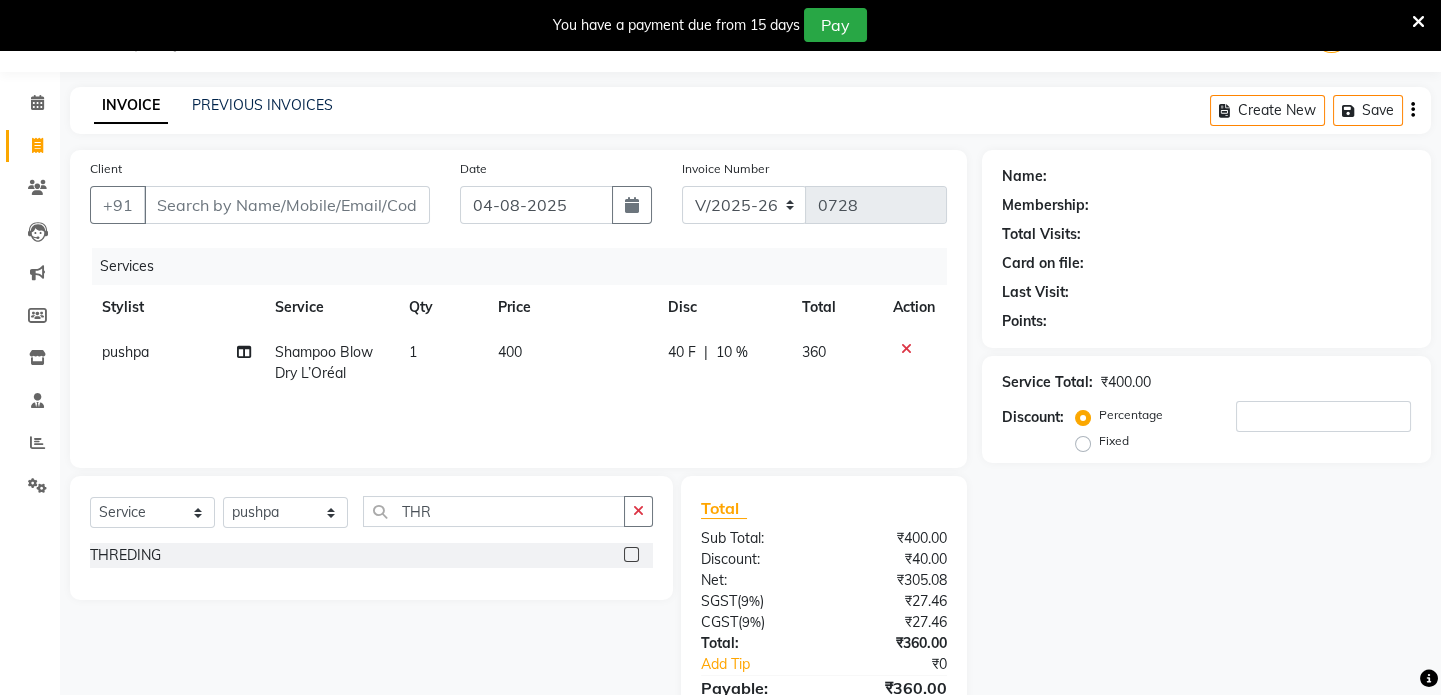 click 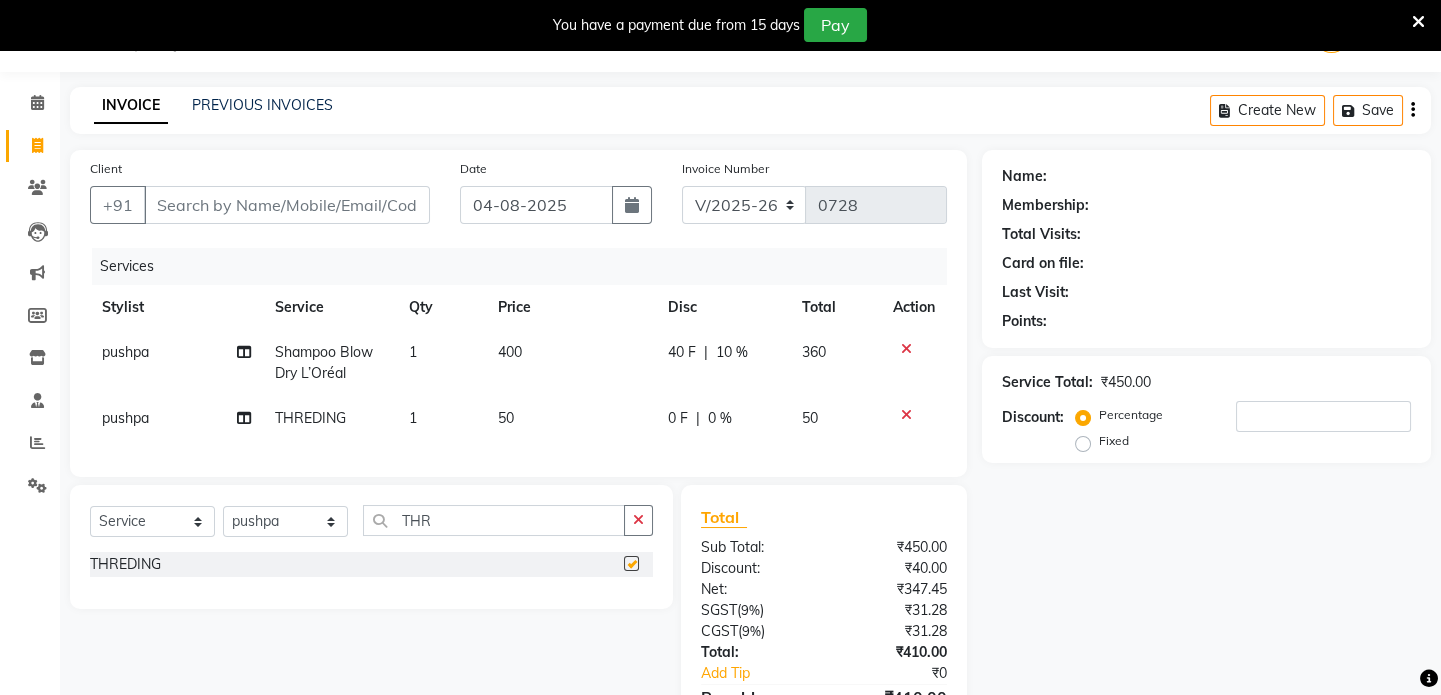 checkbox on "false" 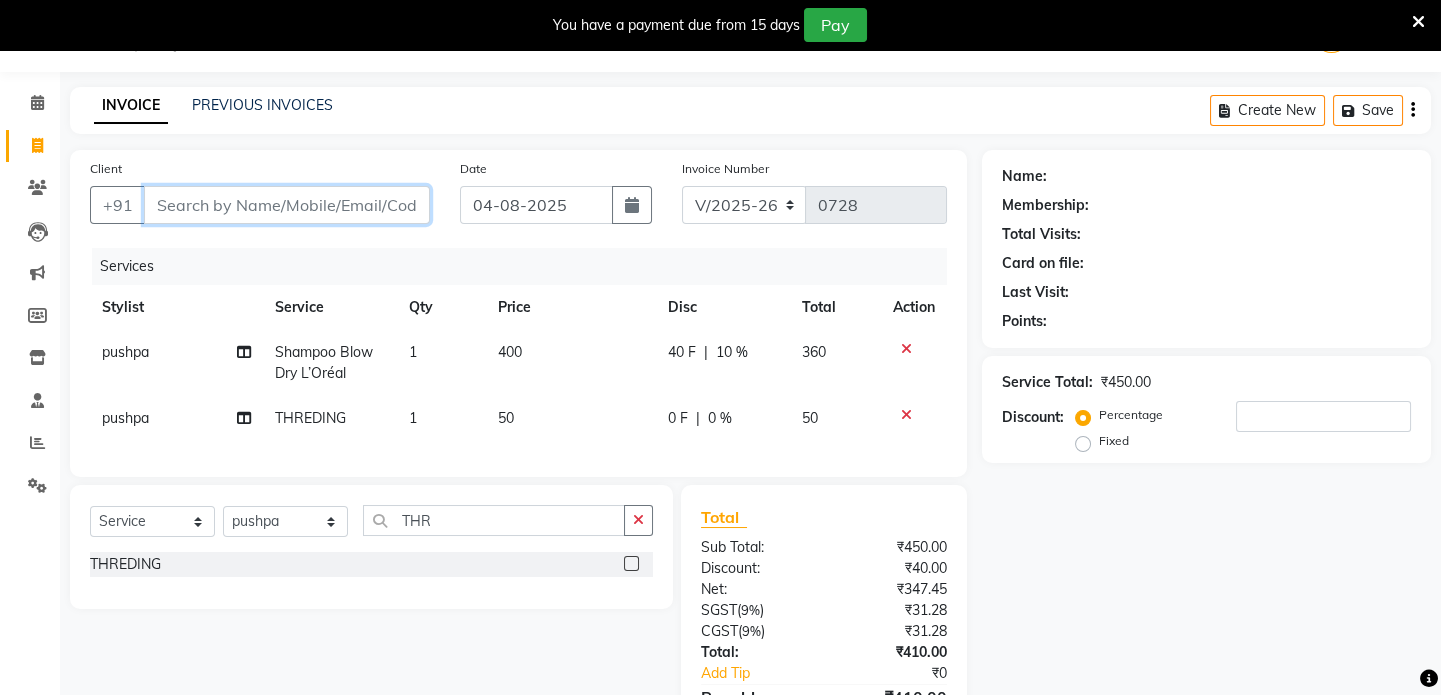 click on "Client" at bounding box center (287, 205) 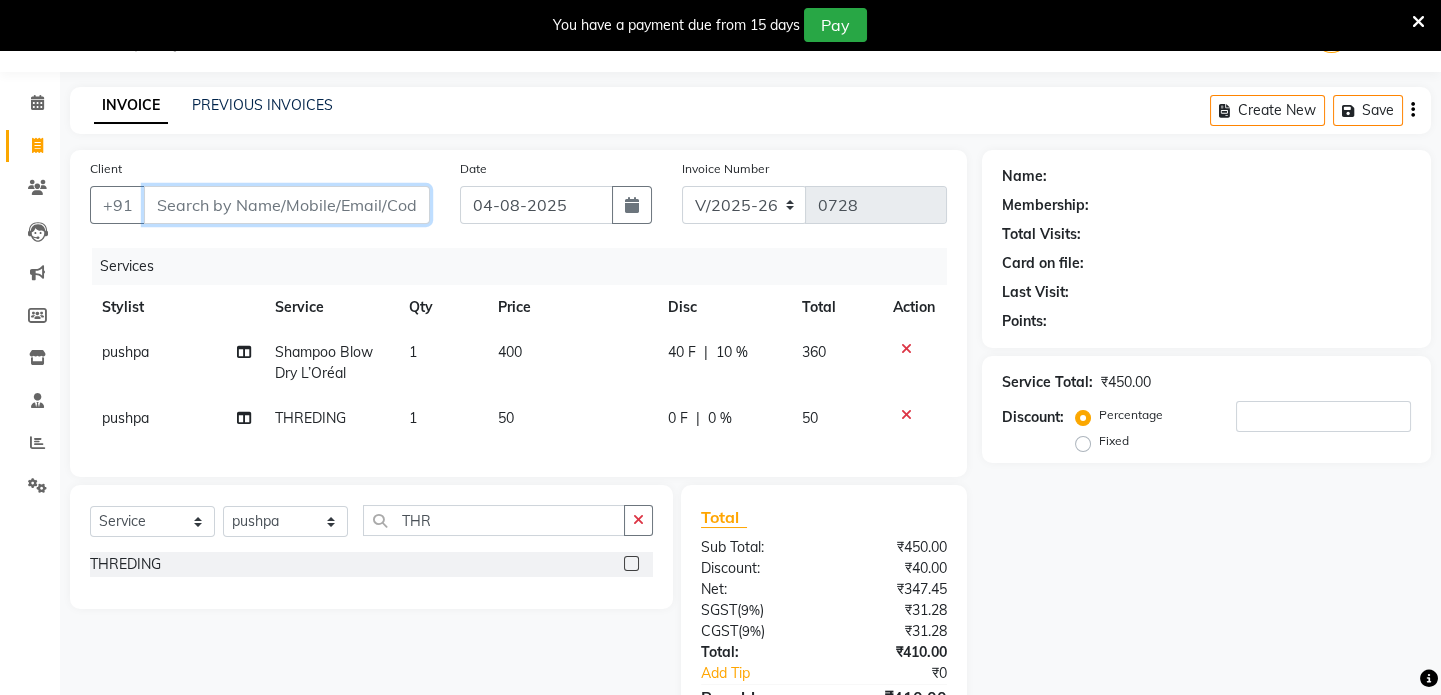 type on "S" 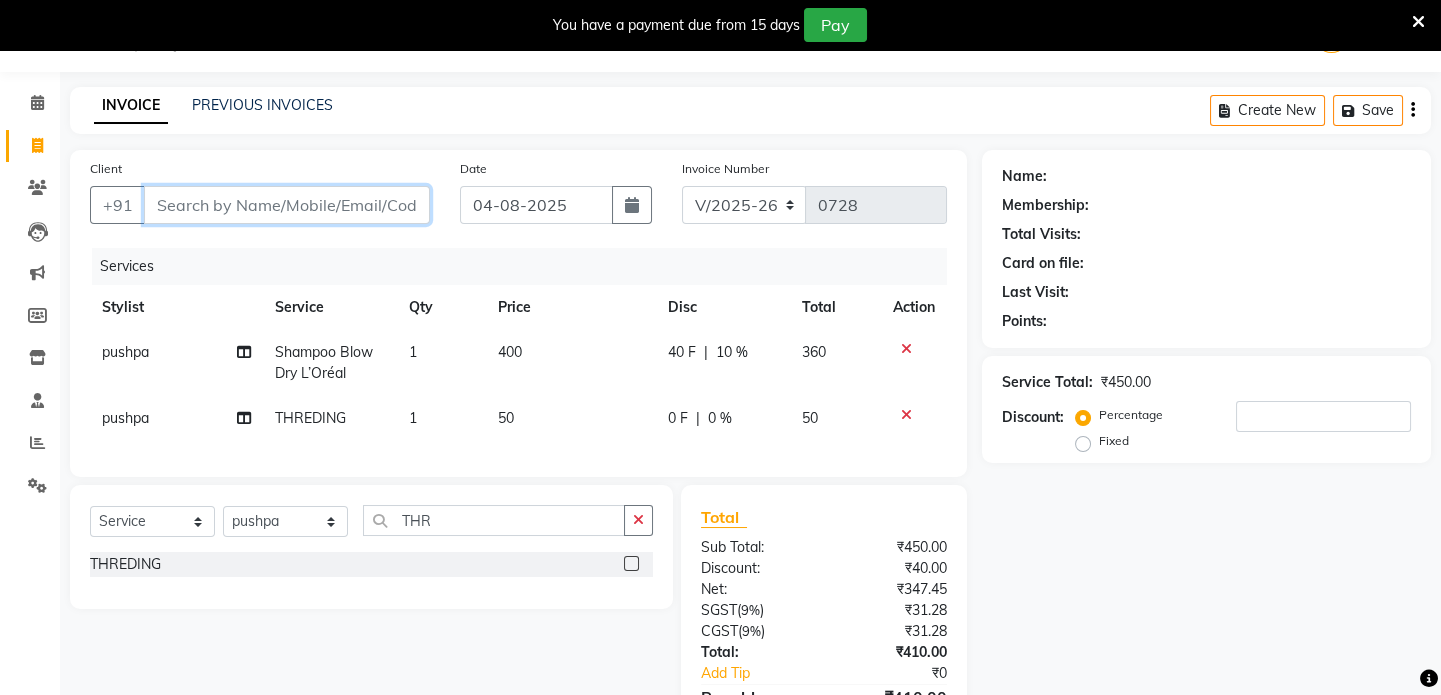 type on "0" 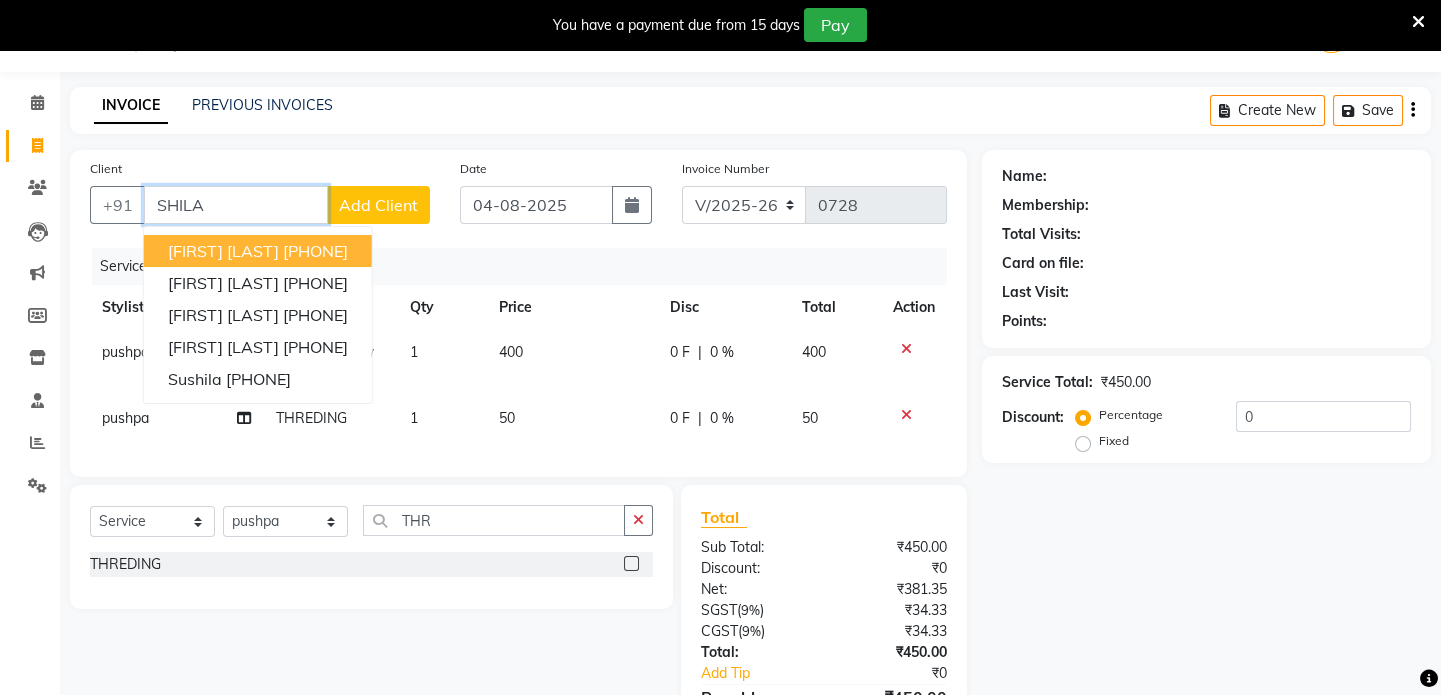 click on "[FIRST] [LAST] [PHONE] [FIRST] [LAST] [PHONE] [FIRST] [LAST] [PHONE] [FIRST] [LAST] [PHONE] [FIRST] [PHONE]" at bounding box center (258, 315) 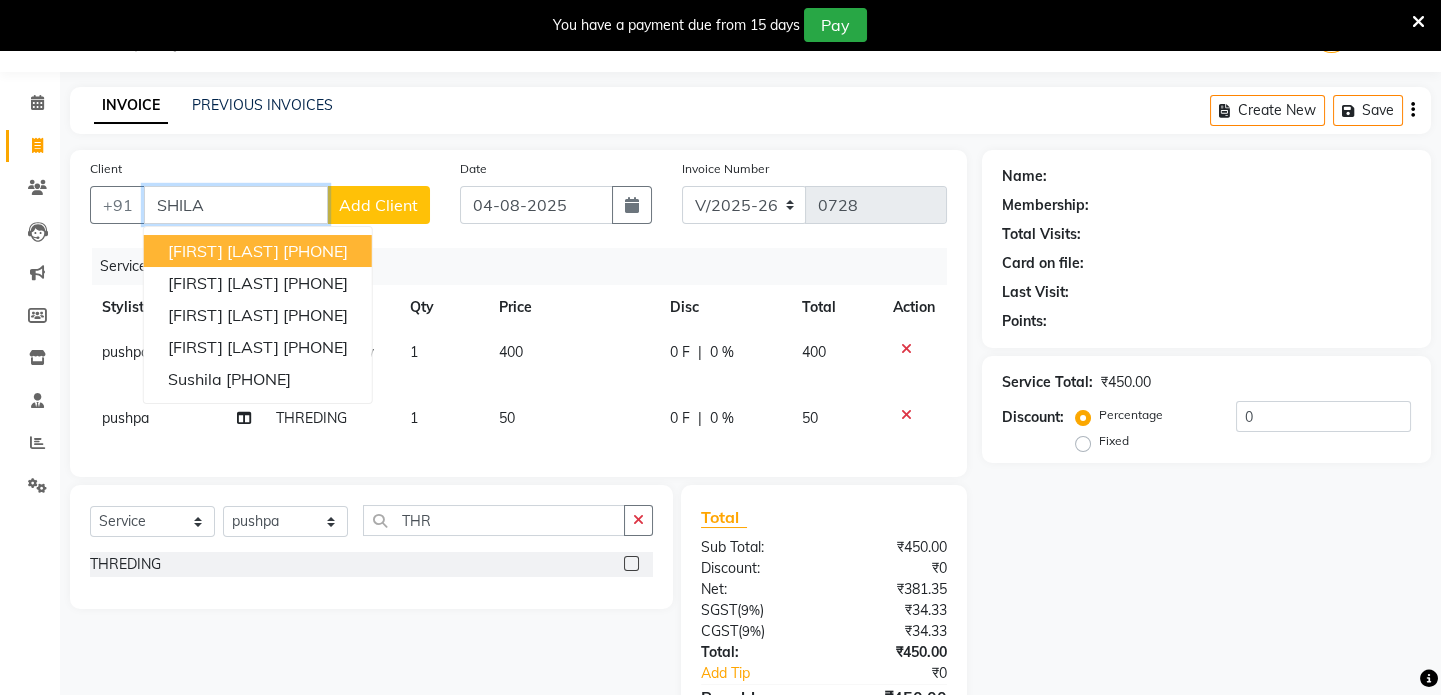 click on "[PHONE]" at bounding box center (315, 251) 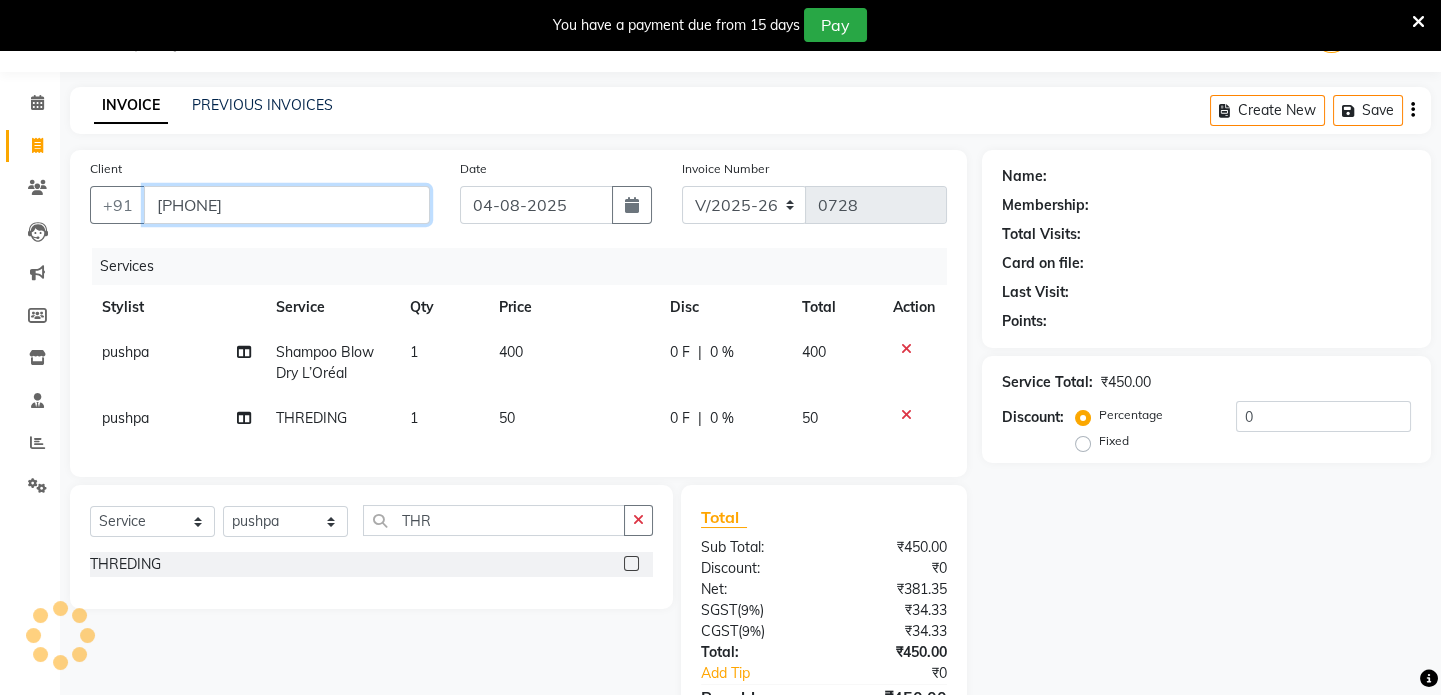 type on "[PHONE]" 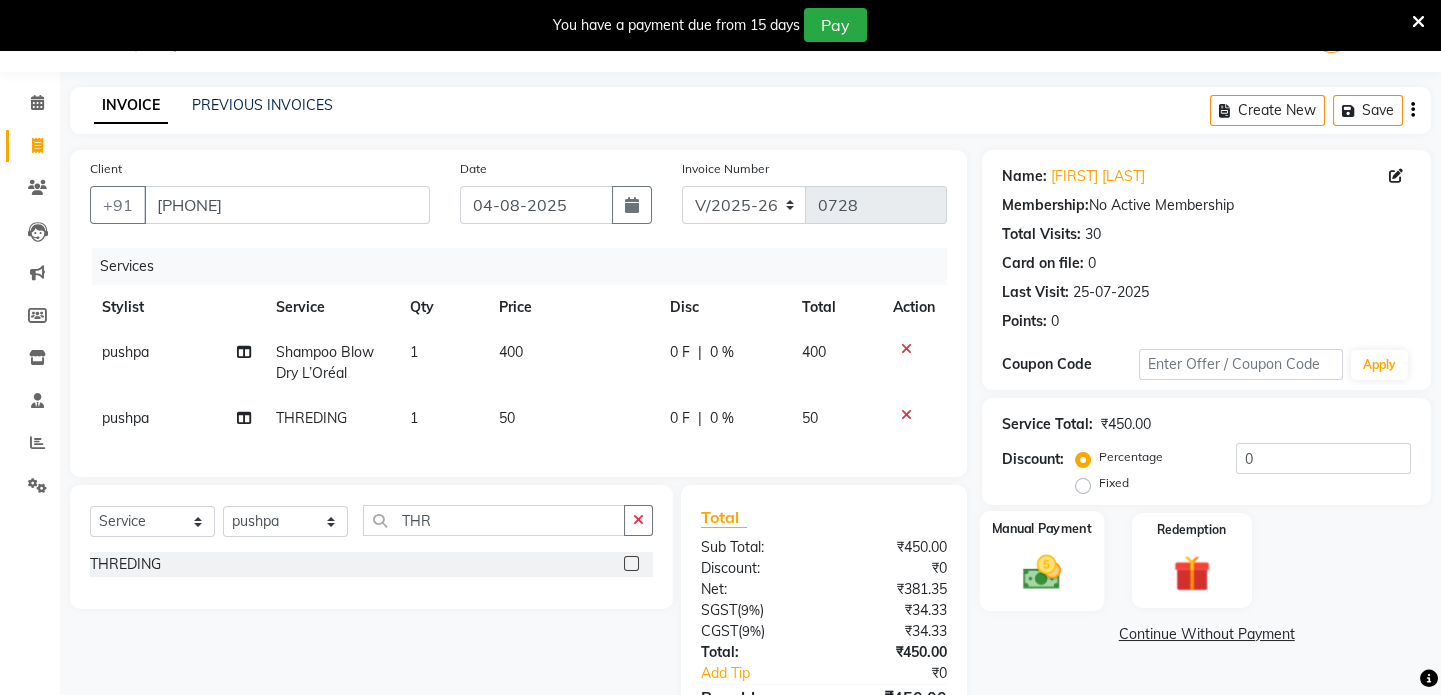 click 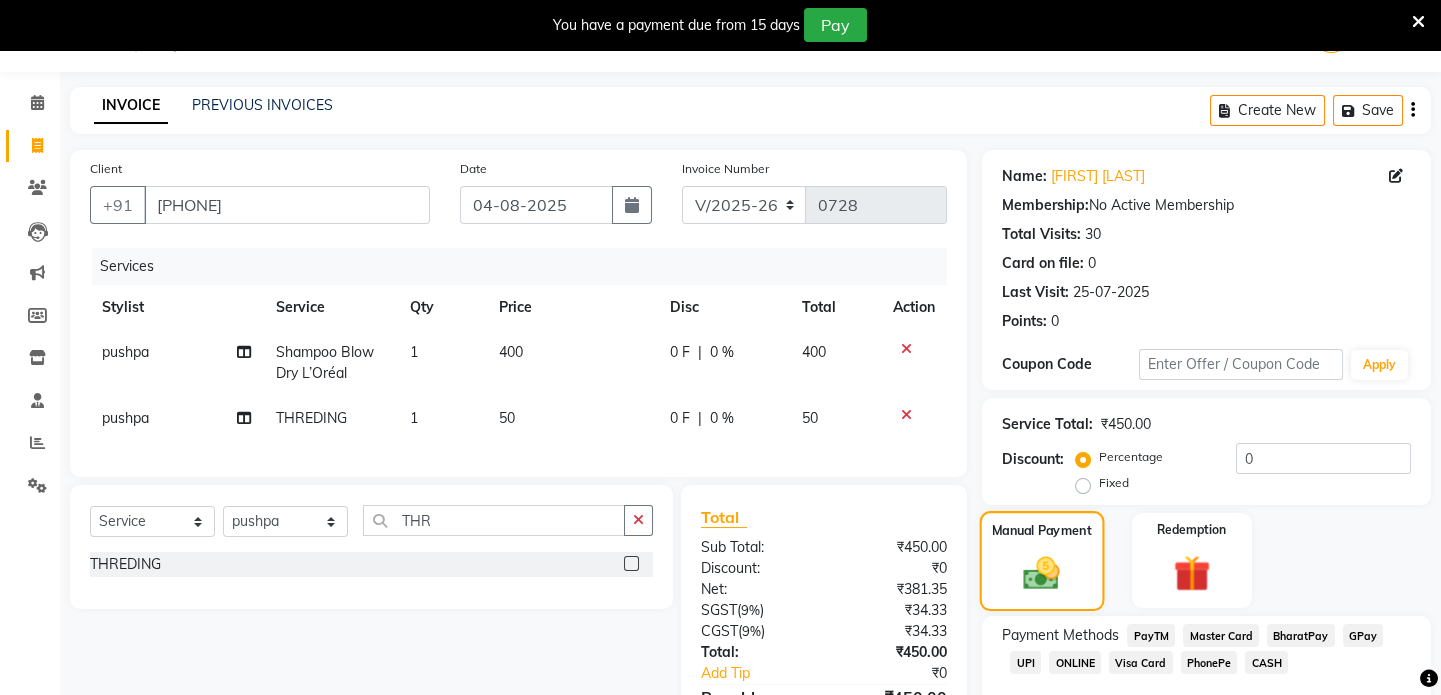 scroll, scrollTop: 178, scrollLeft: 0, axis: vertical 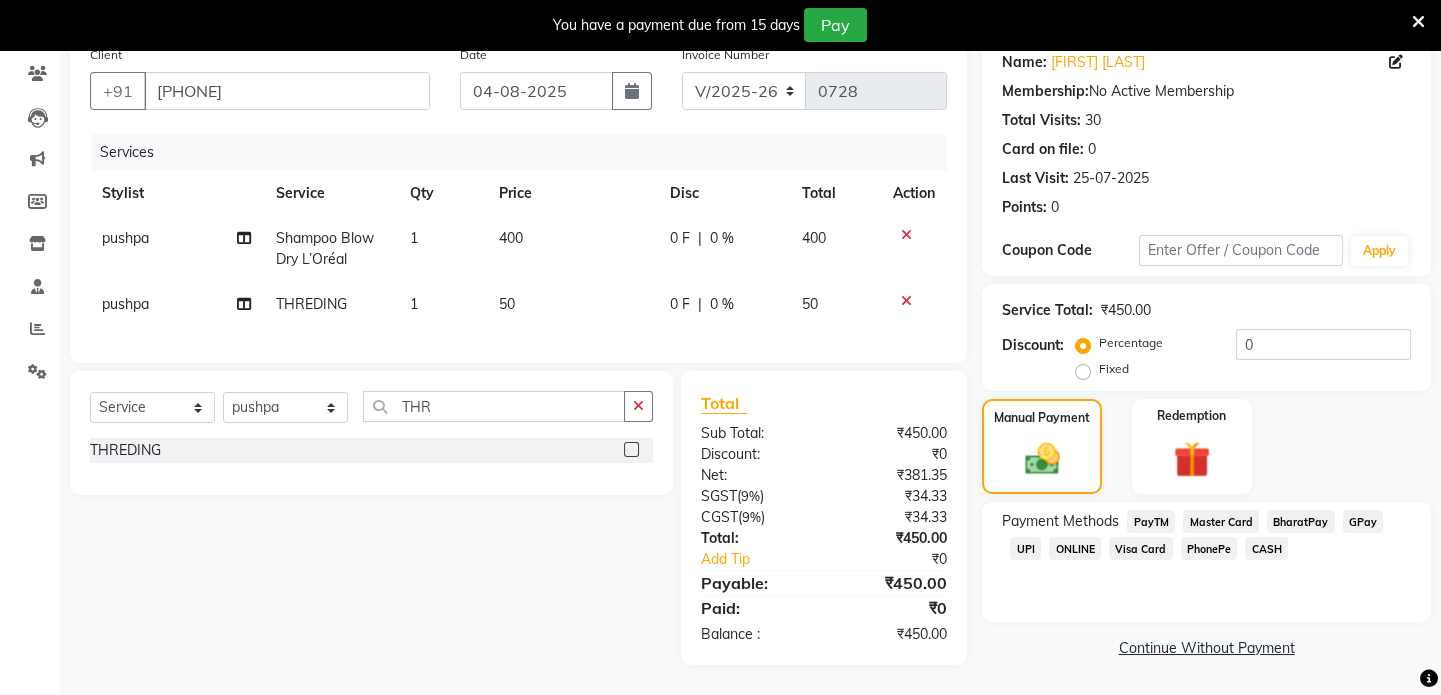 click on "UPI" 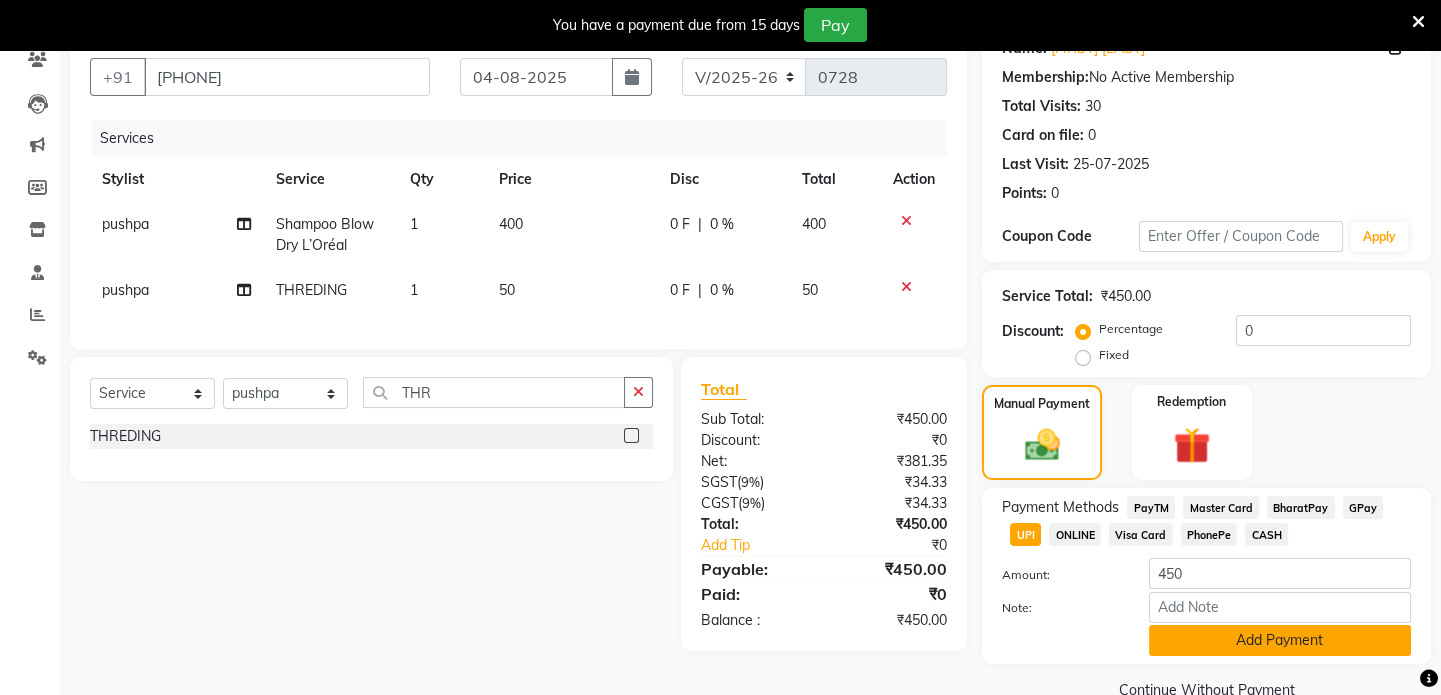 click on "Add Payment" 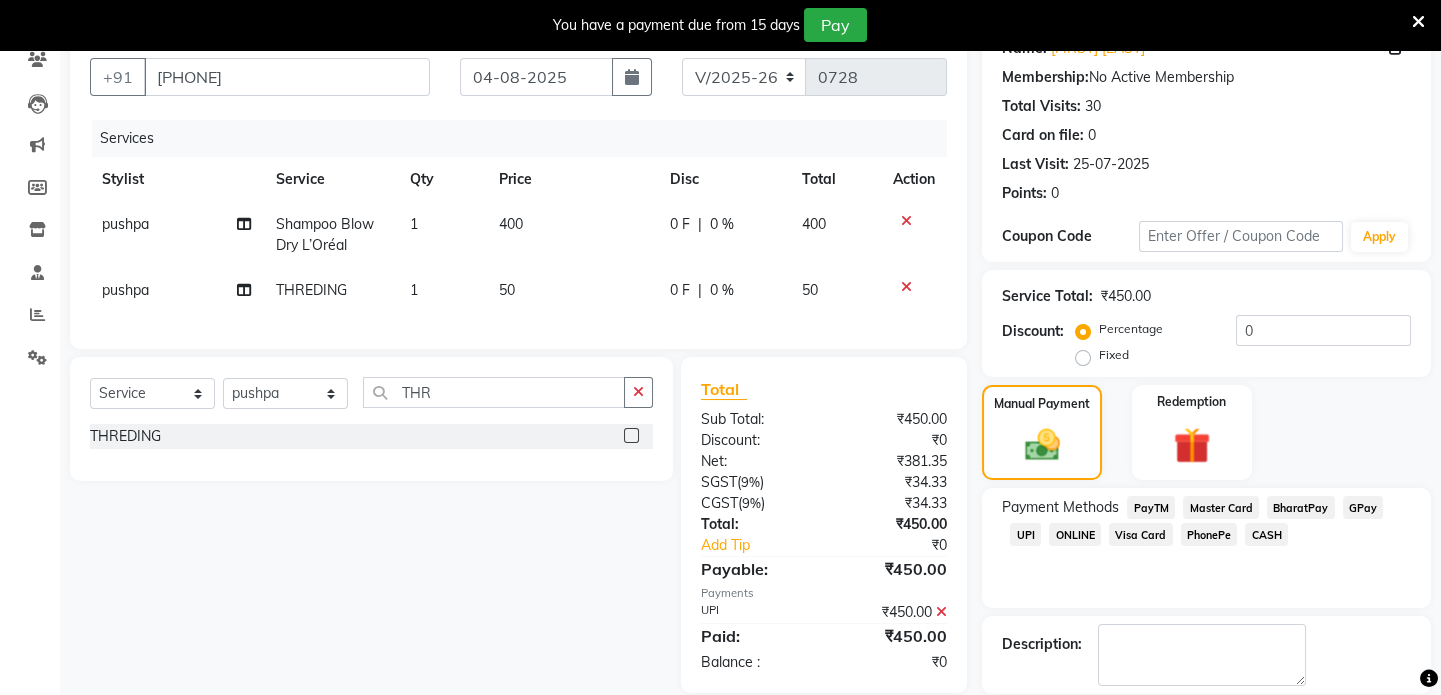 click 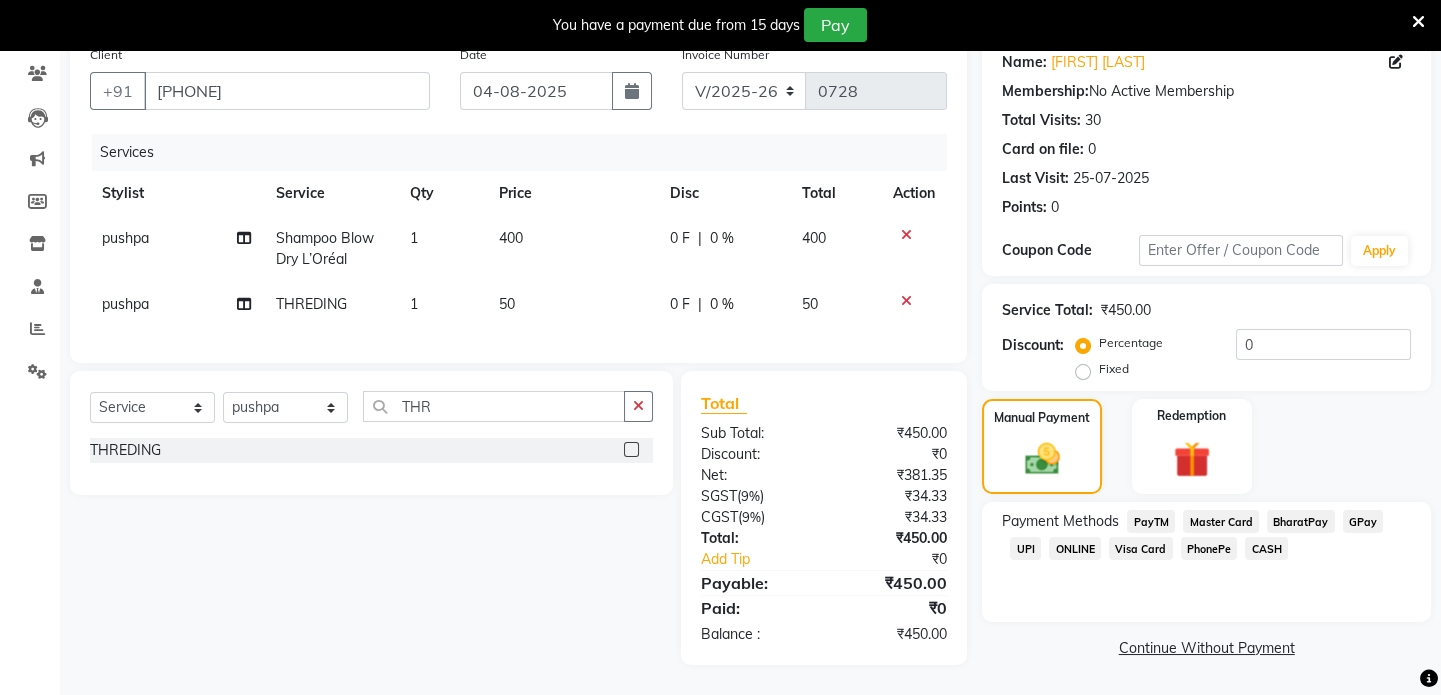 click on "CASH" 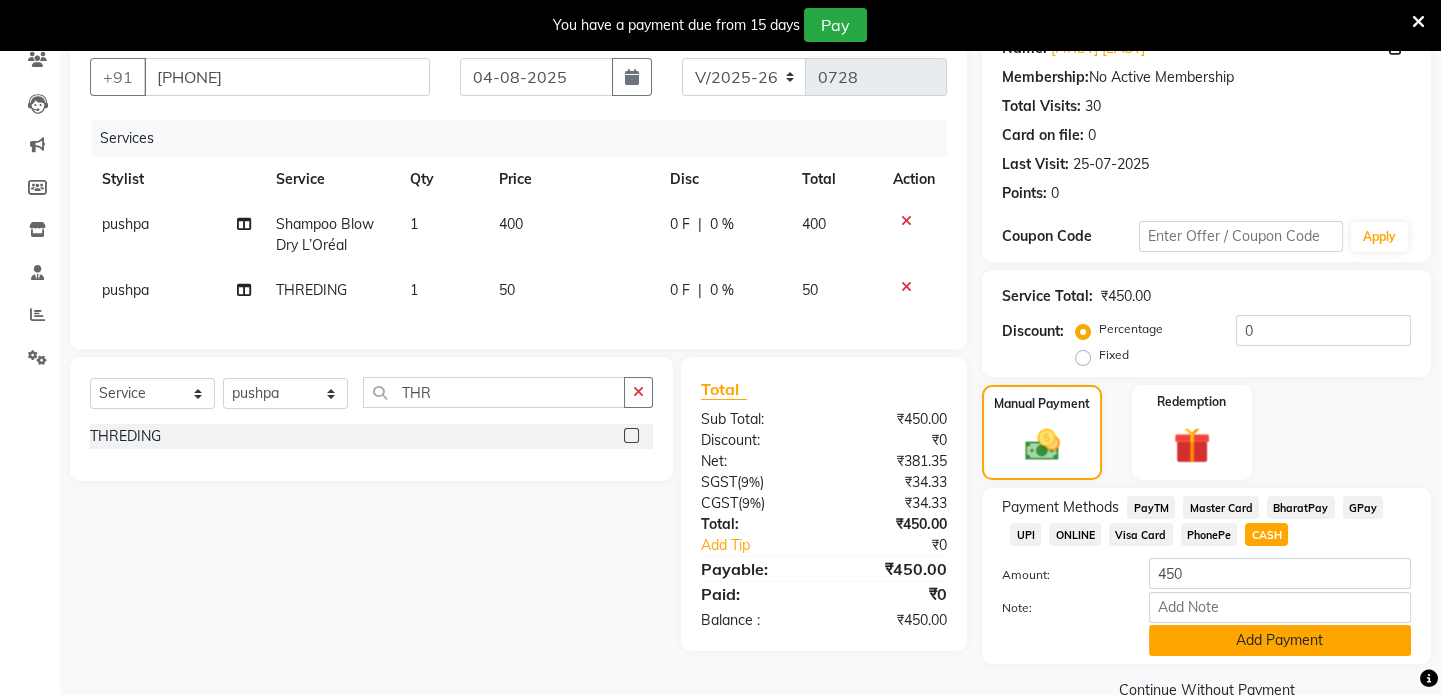 click on "Add Payment" 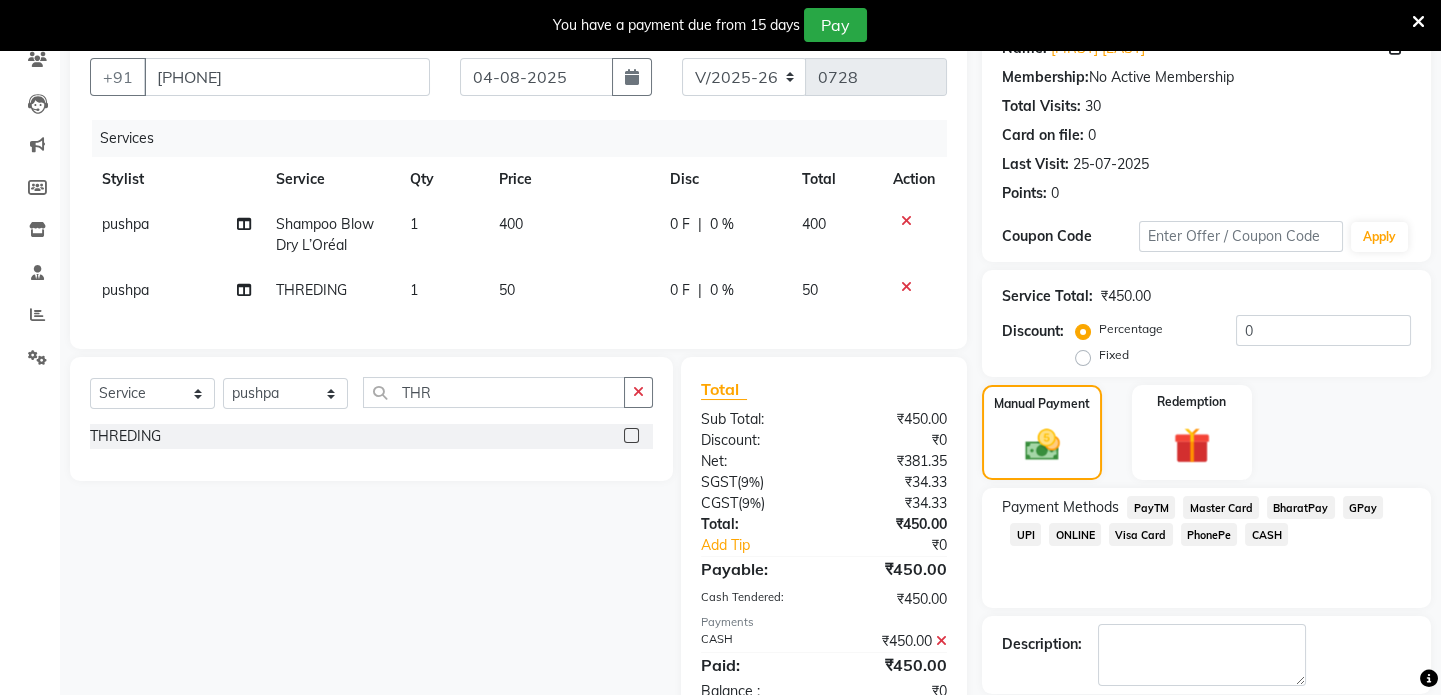 scroll, scrollTop: 273, scrollLeft: 0, axis: vertical 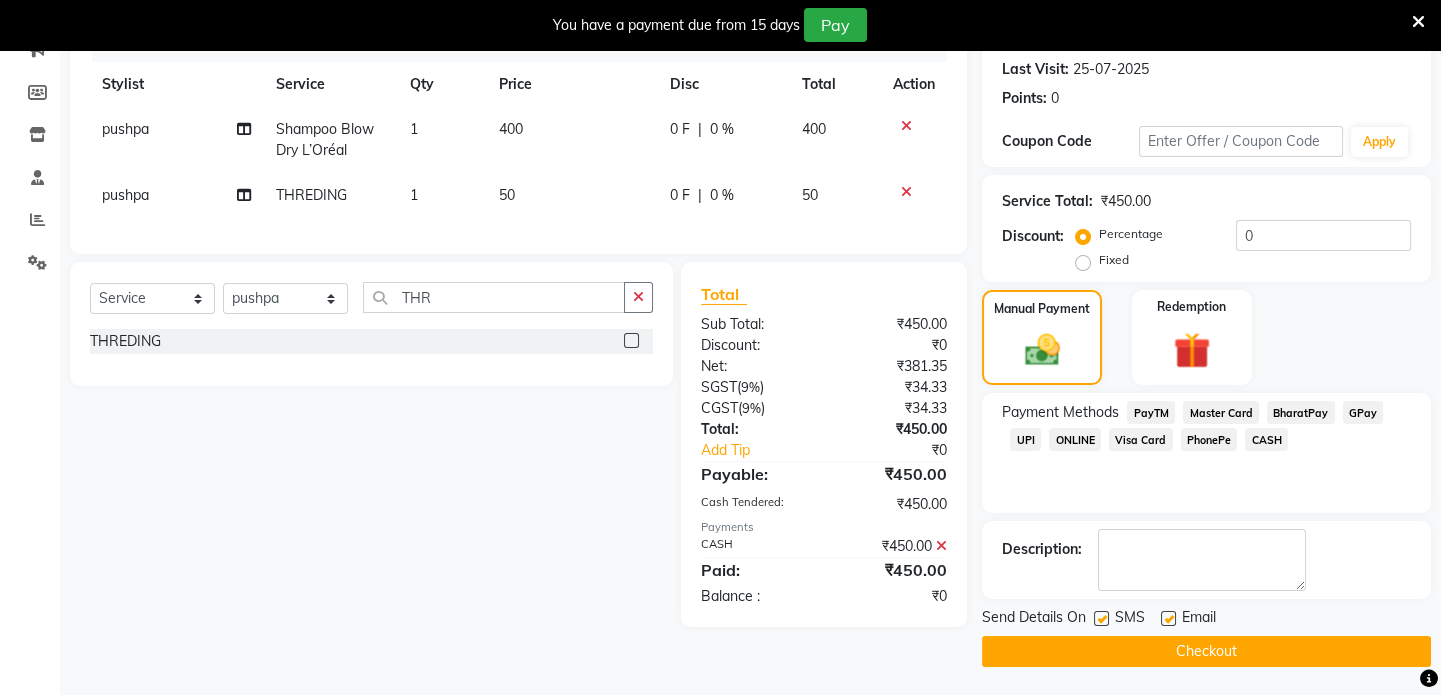 click on "Checkout" 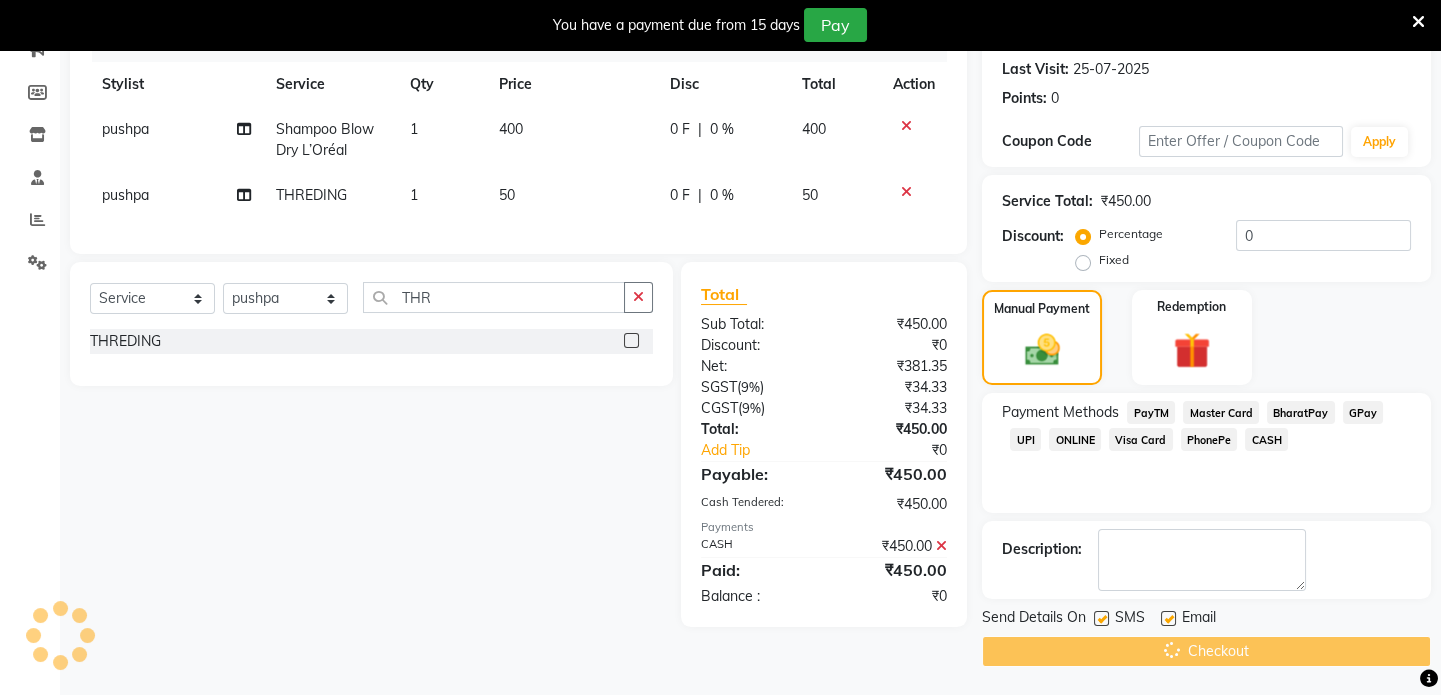scroll, scrollTop: 0, scrollLeft: 0, axis: both 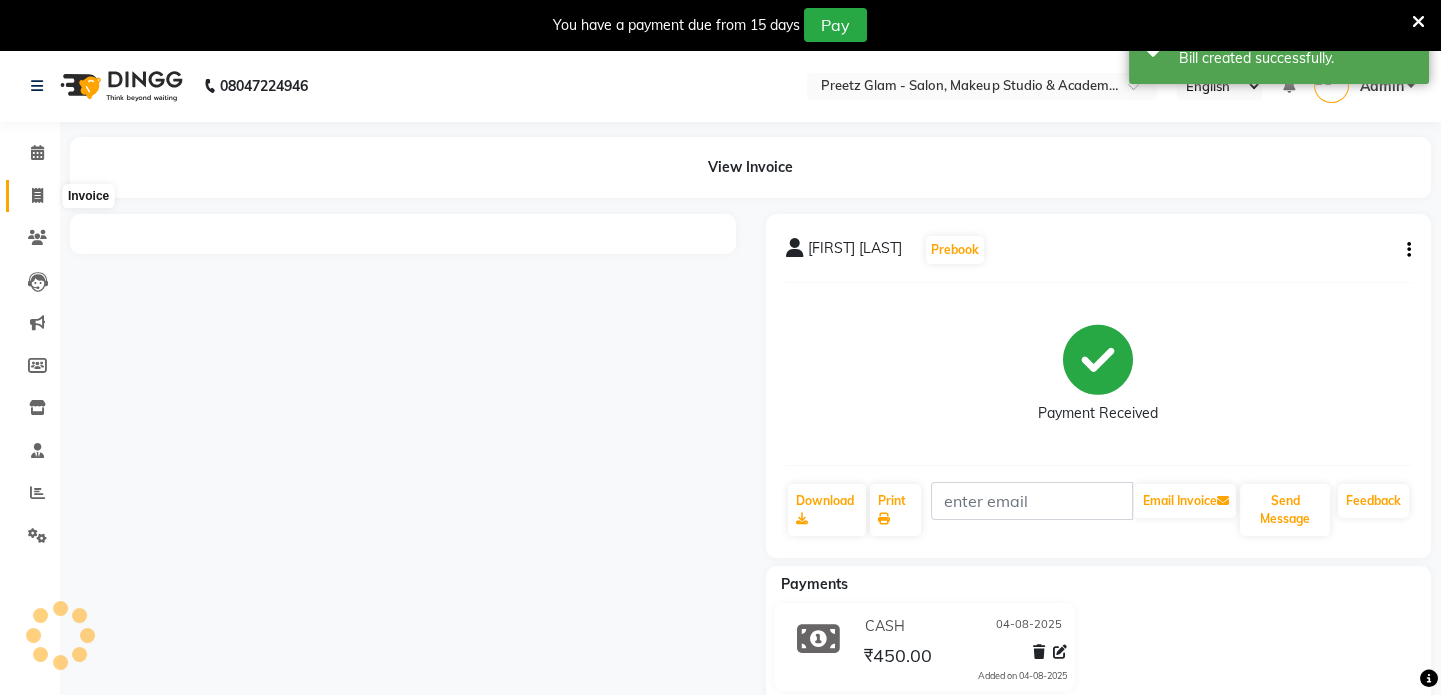 click 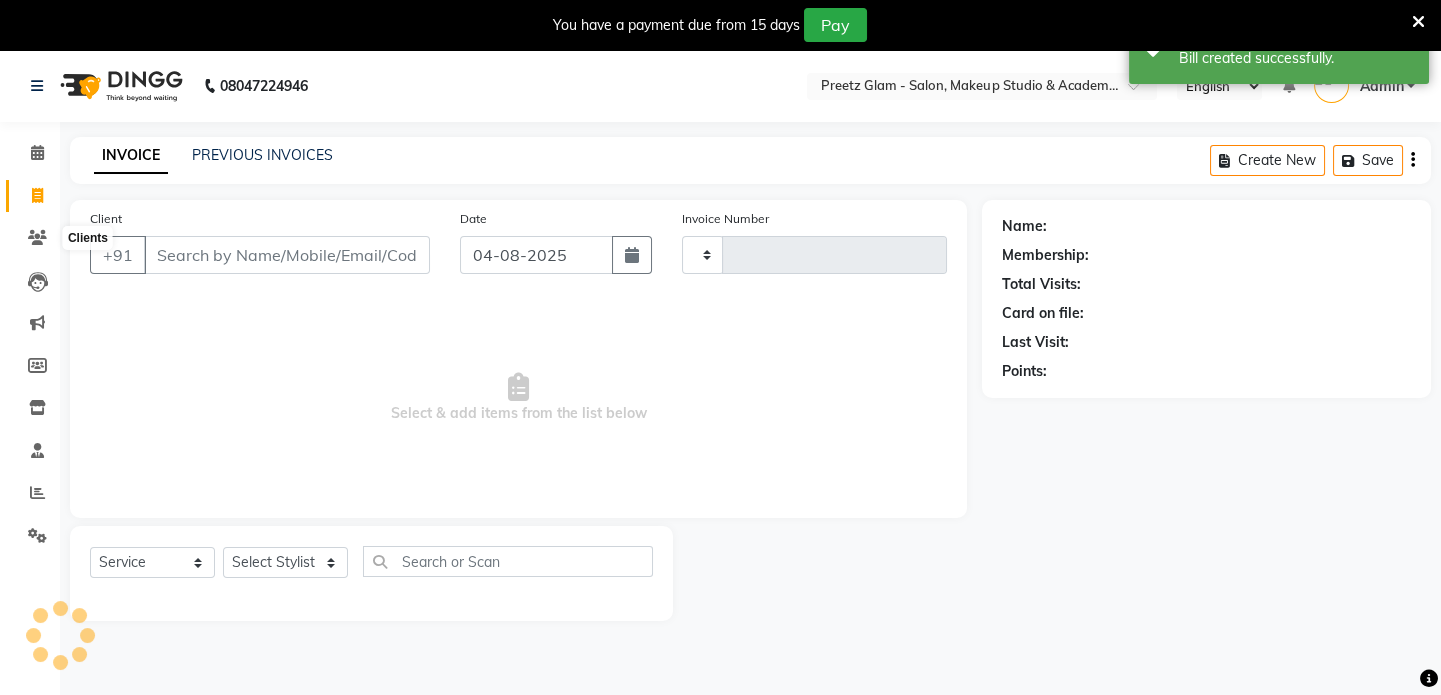 scroll, scrollTop: 50, scrollLeft: 0, axis: vertical 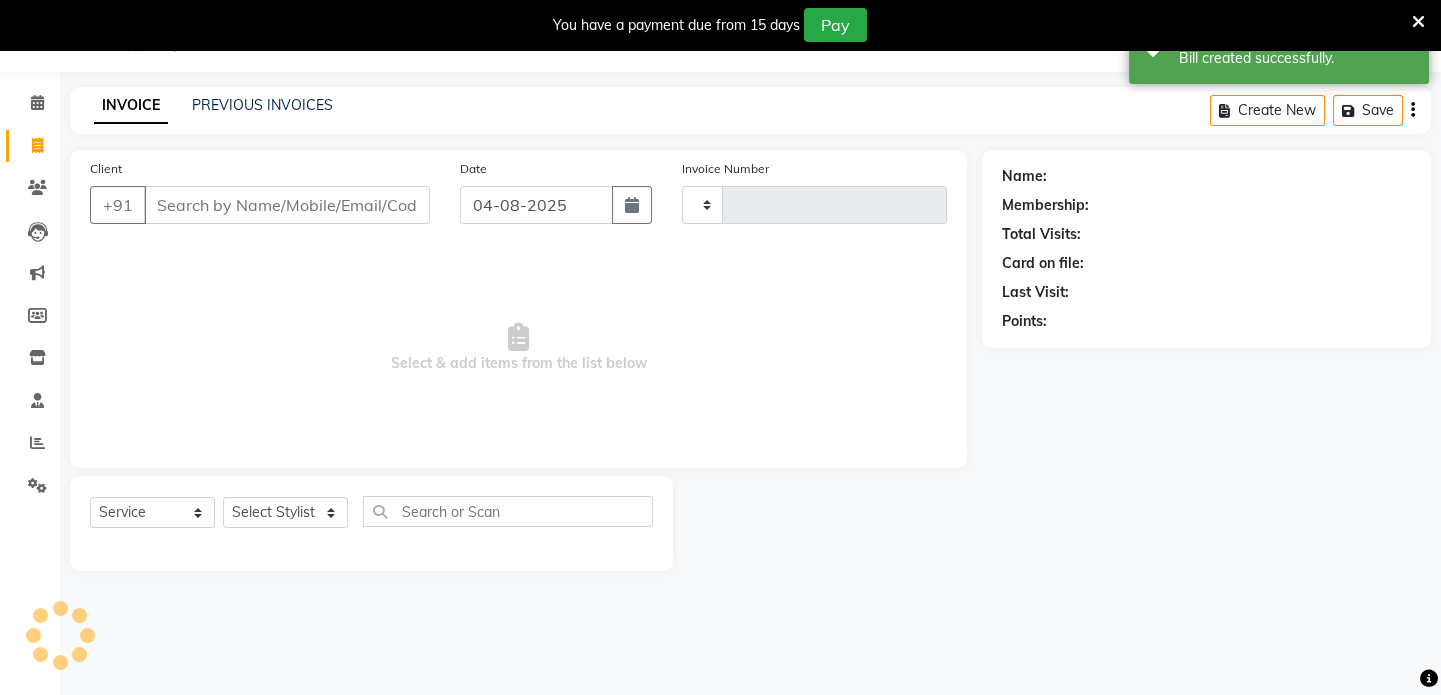 type on "0729" 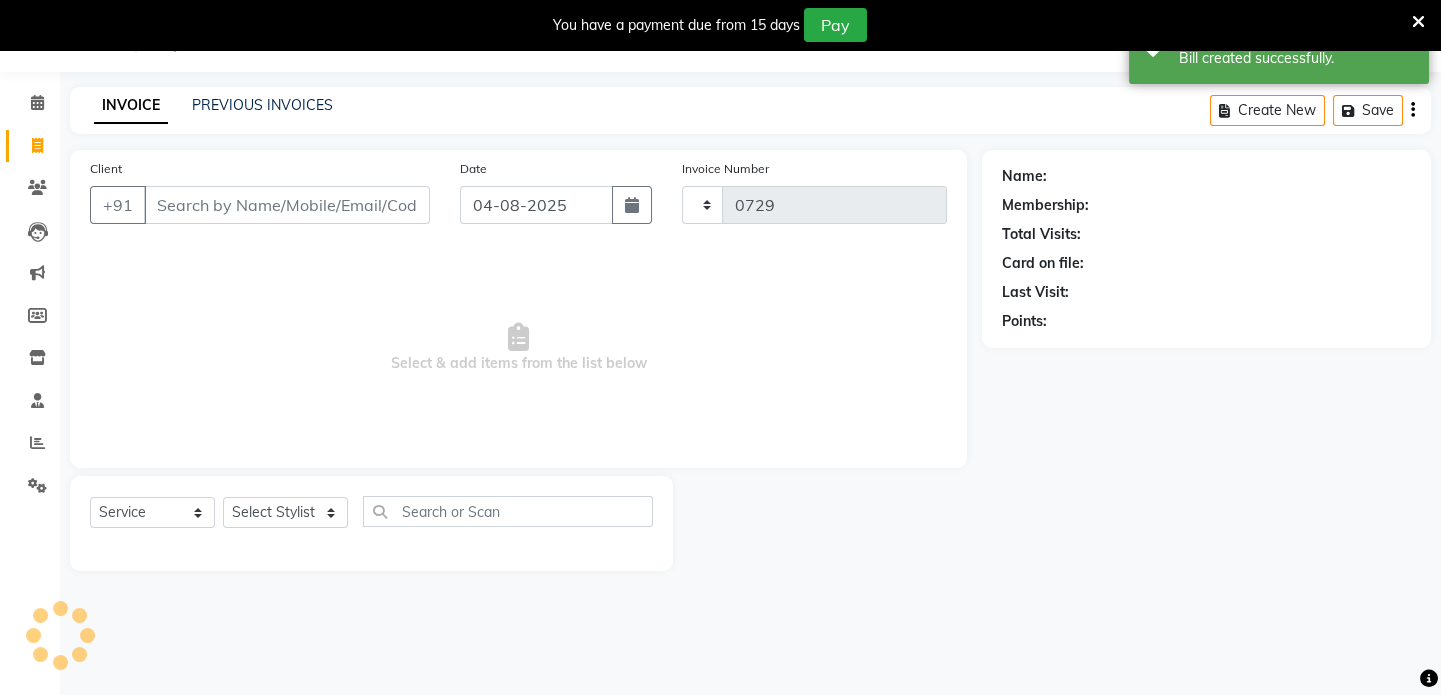 select on "4263" 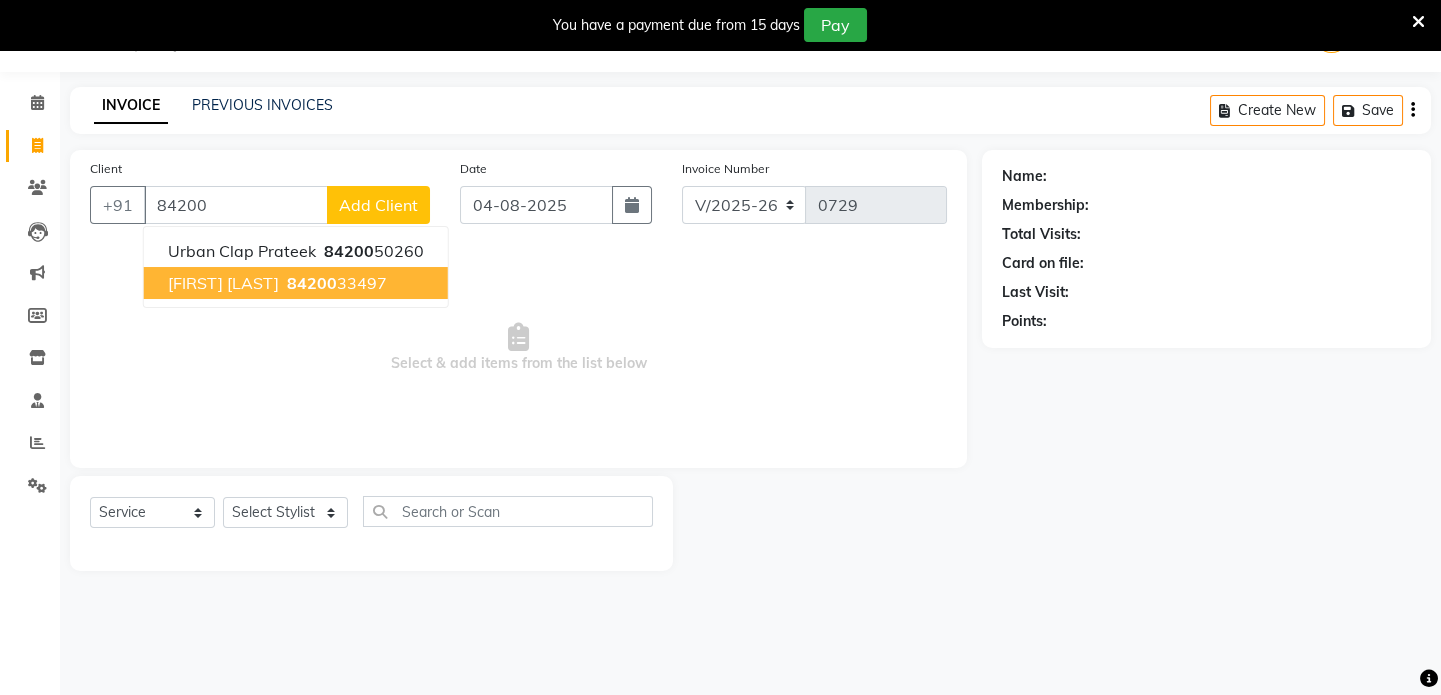 click on "[PHONE]" at bounding box center [335, 283] 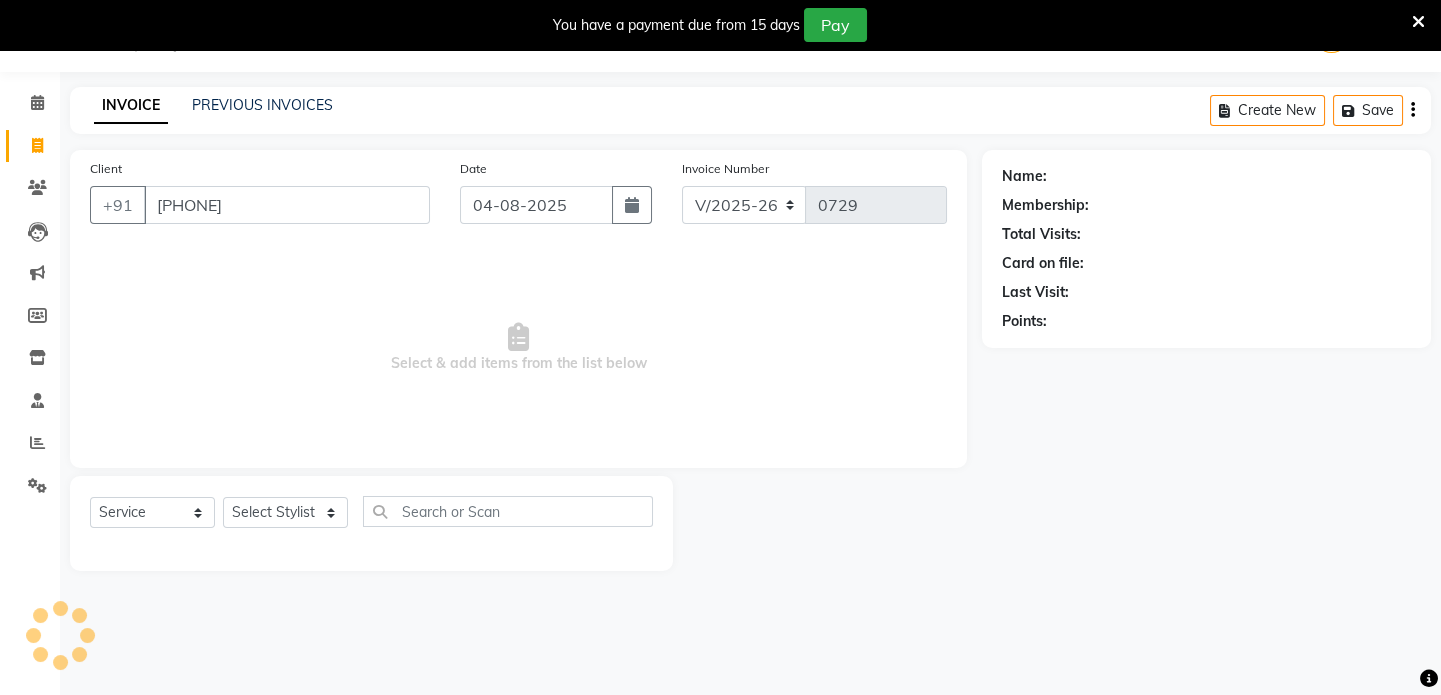type on "[PHONE]" 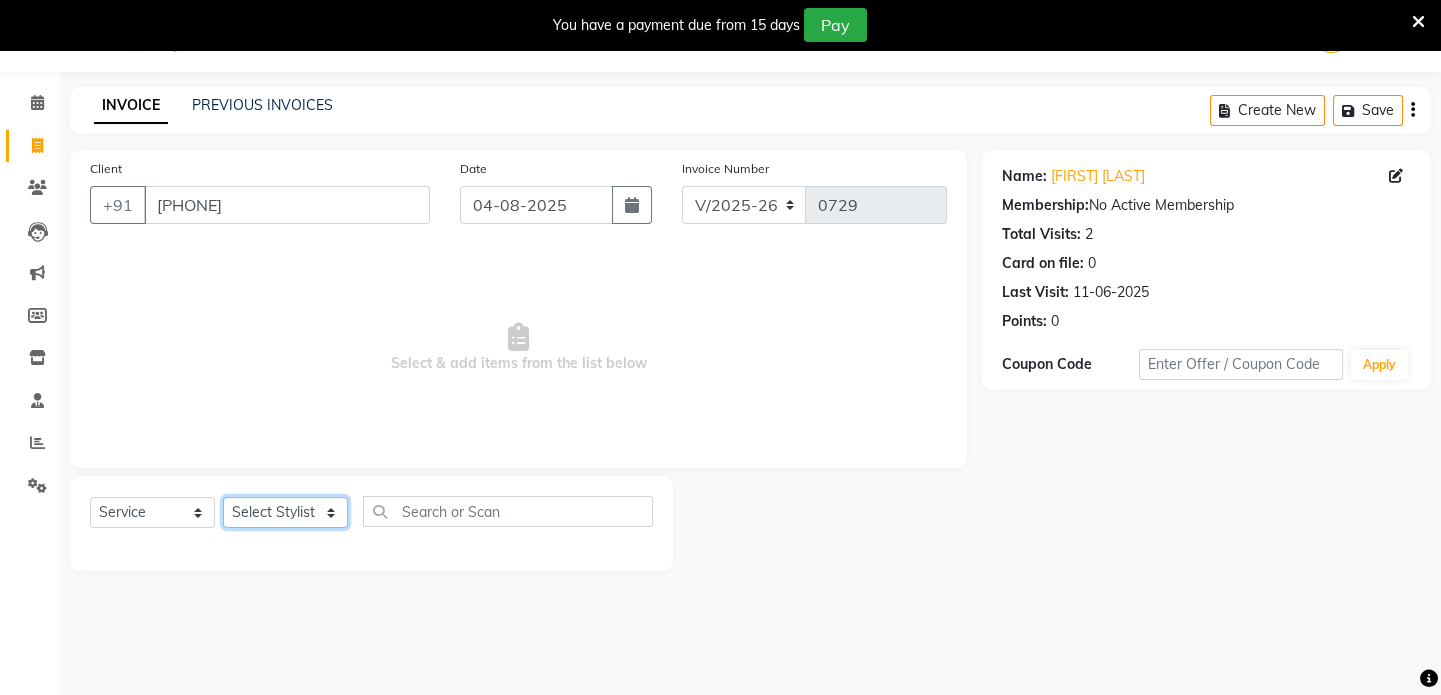 click on "Select Stylist [NAME] [NAME] [NAME]  [NAME] [NAME] [NAME]  [NAME]" 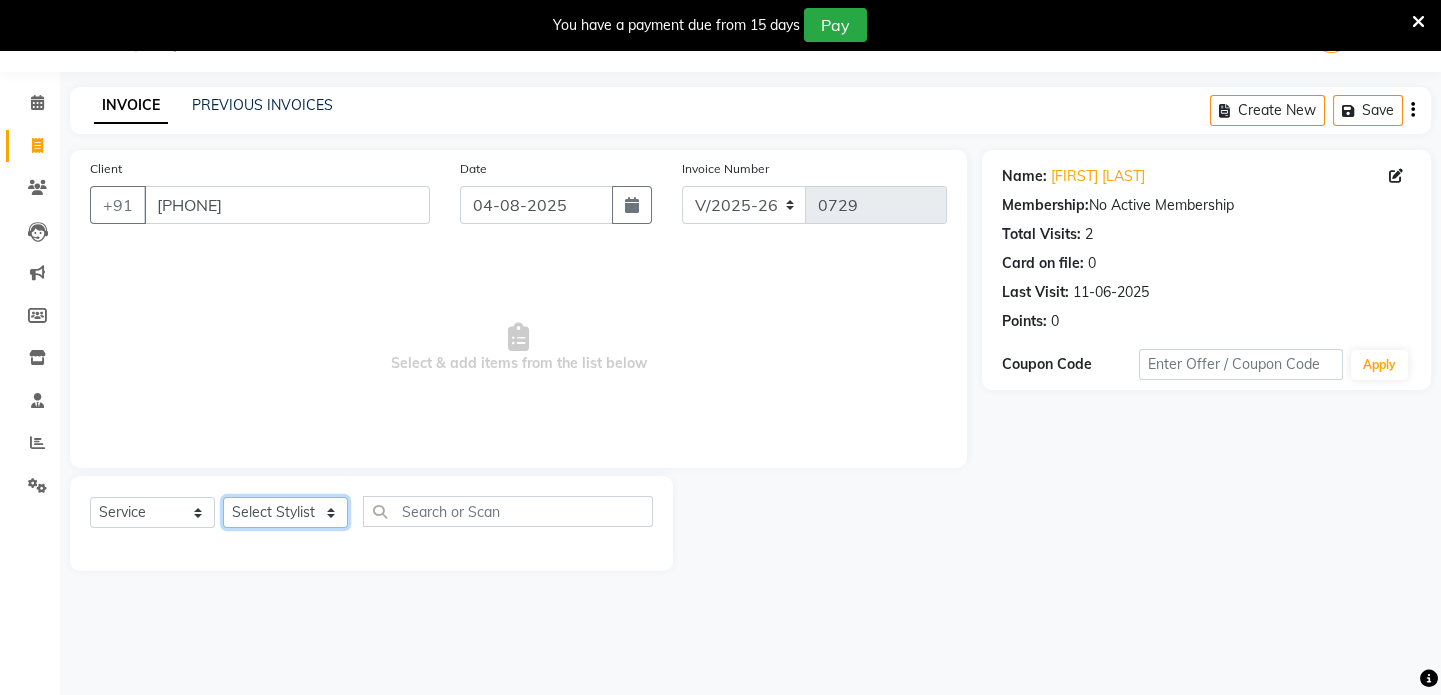 select on "49320" 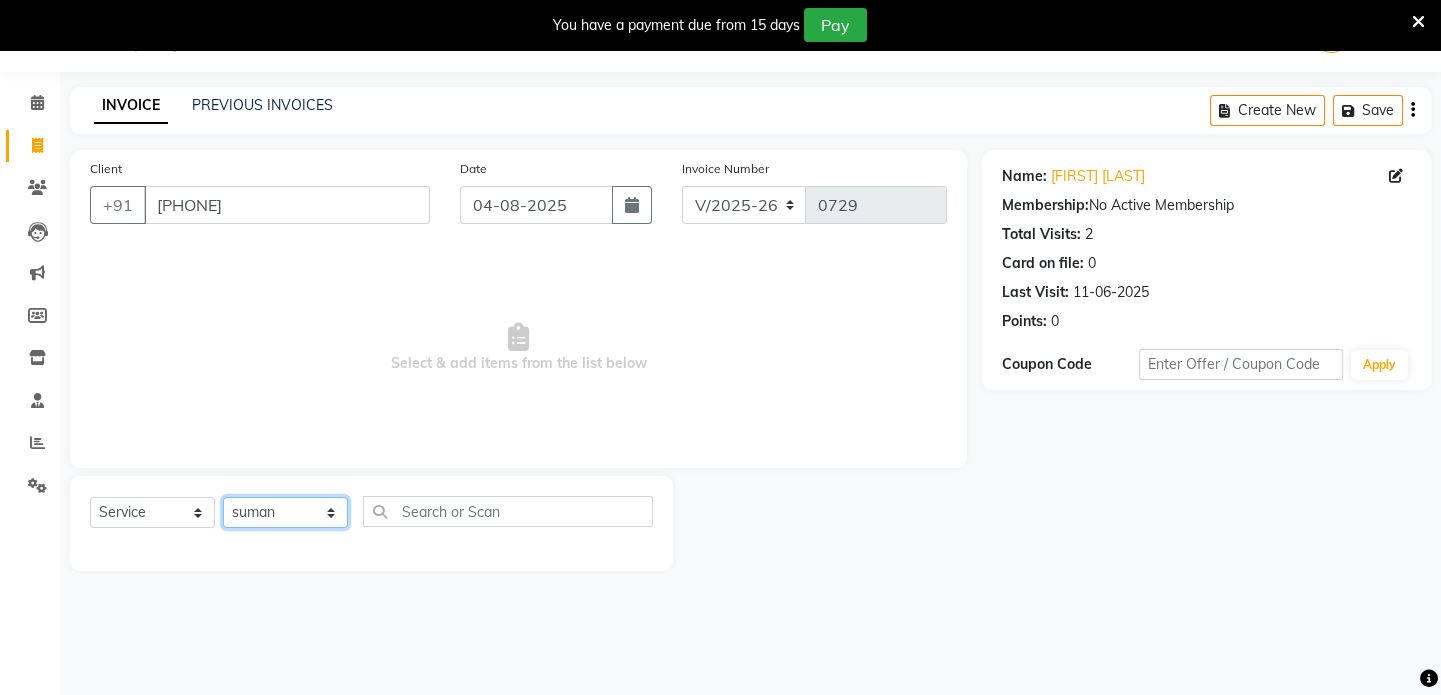 click on "Select Stylist [NAME] [NAME] [NAME]  [NAME] [NAME] [NAME]  [NAME]" 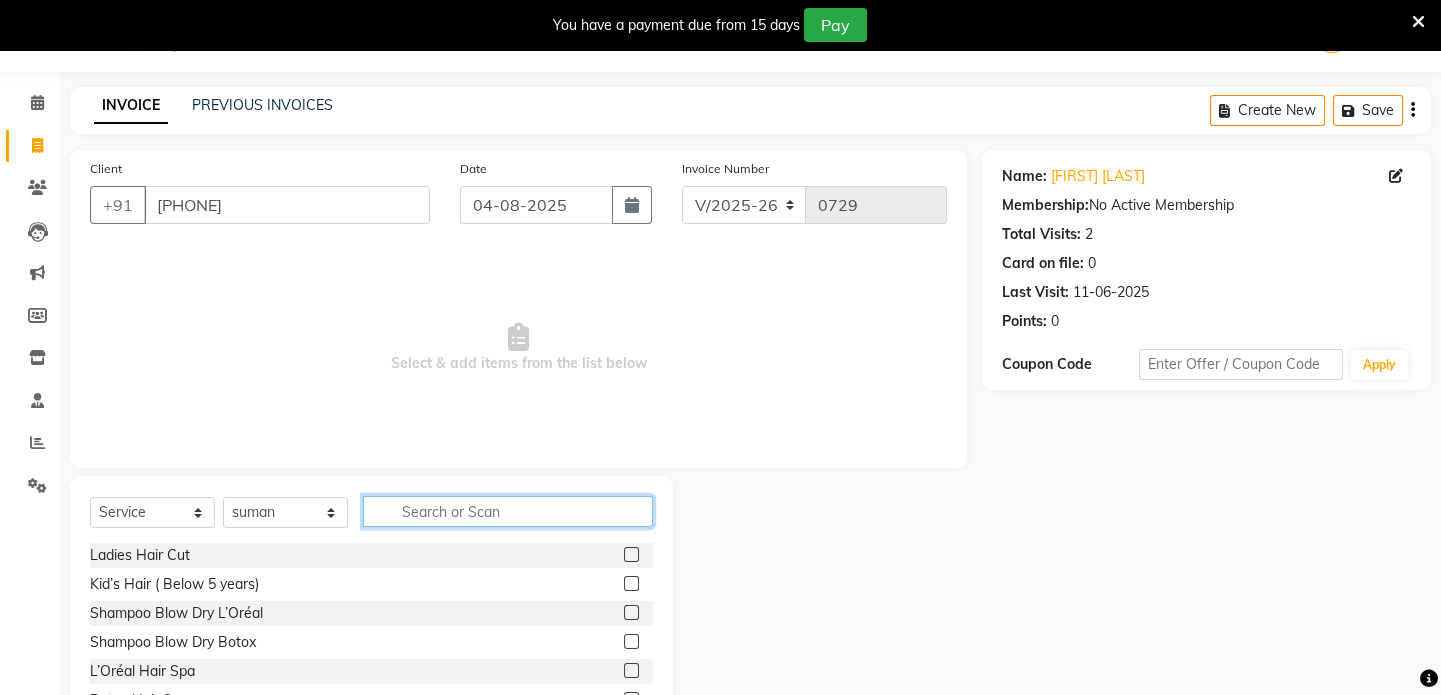click 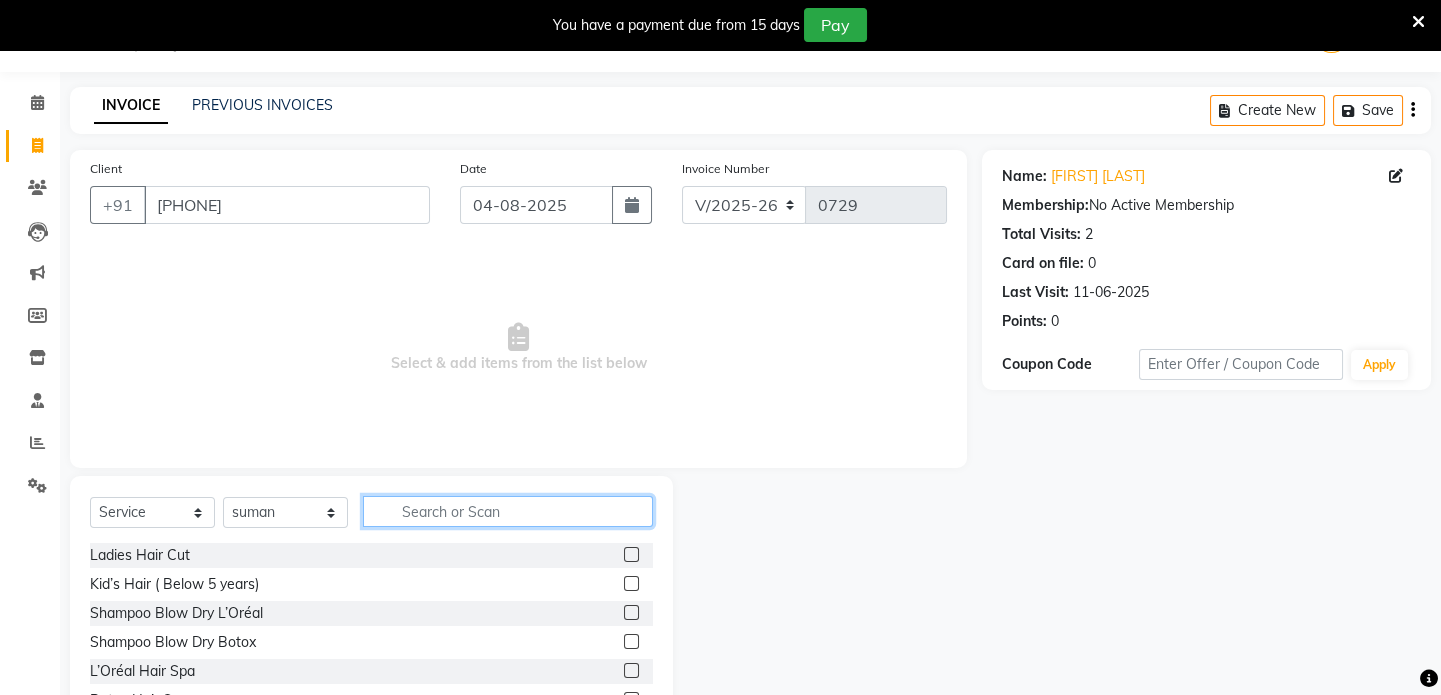type on "R" 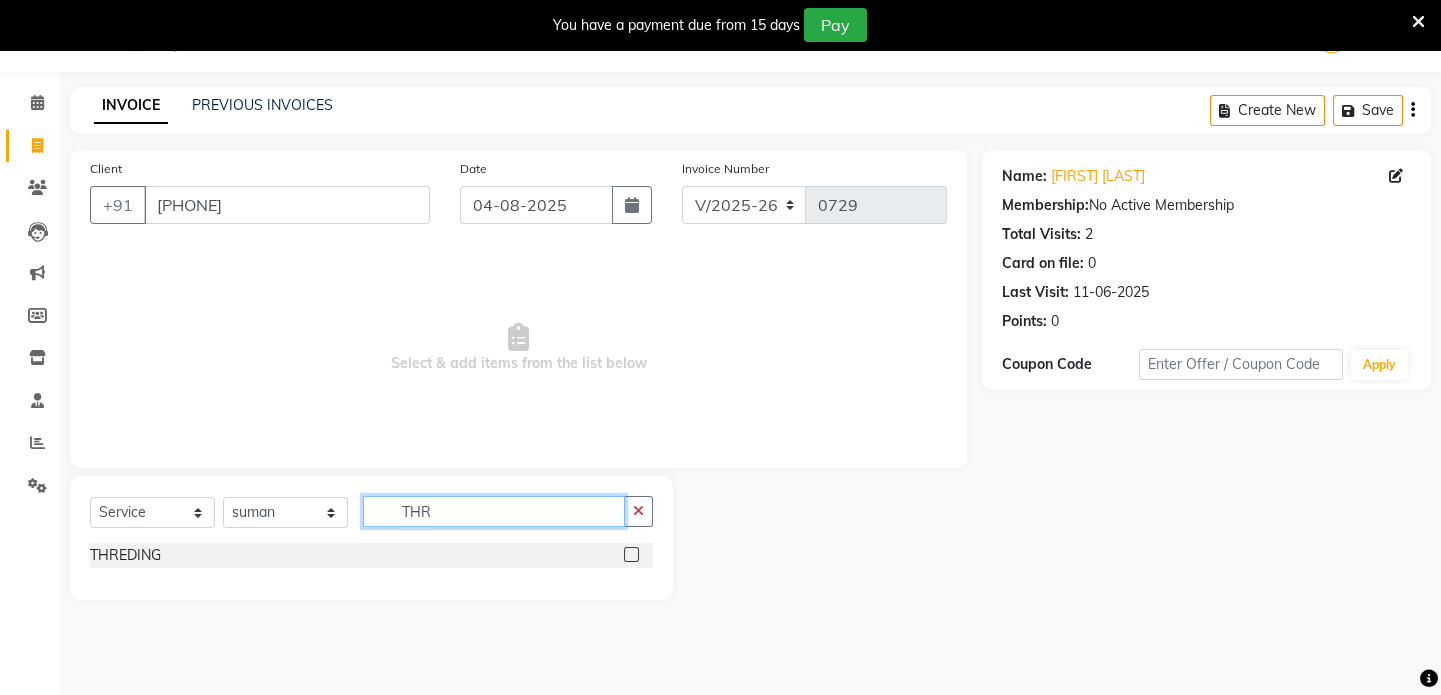 type on "THR" 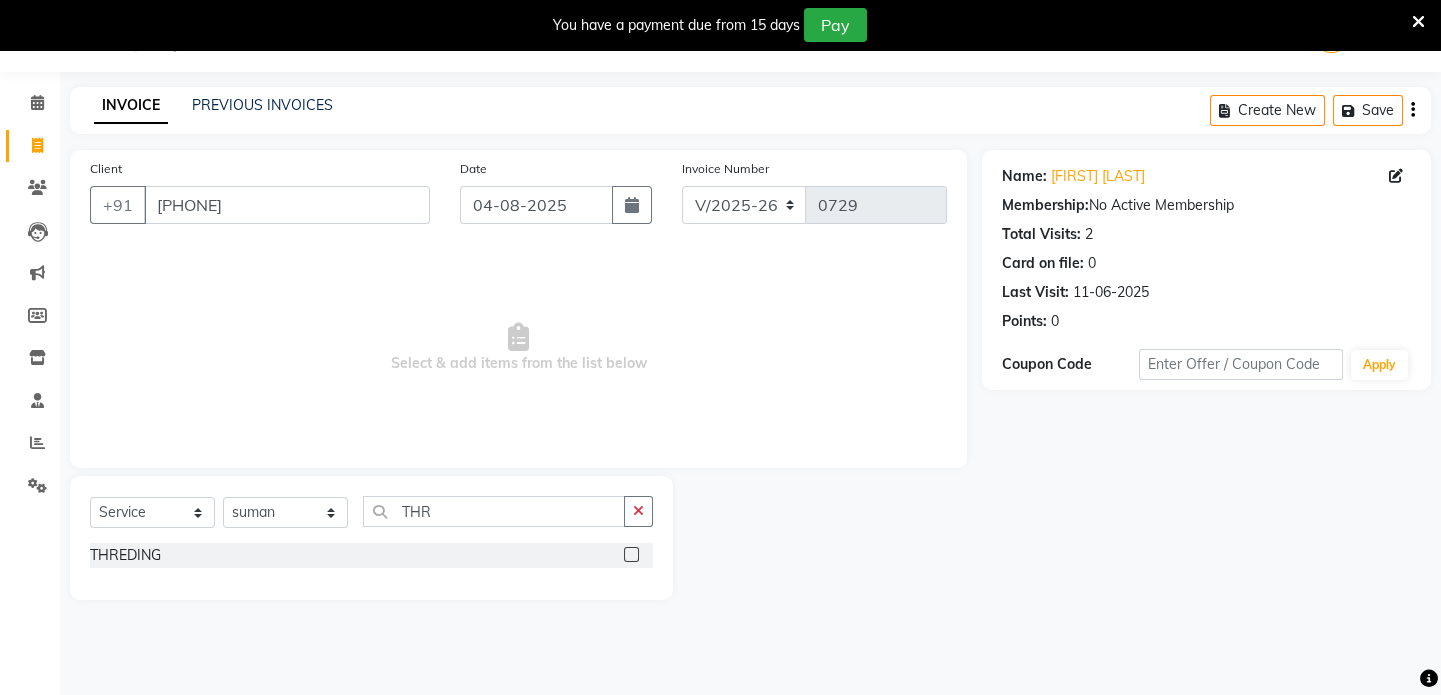 click 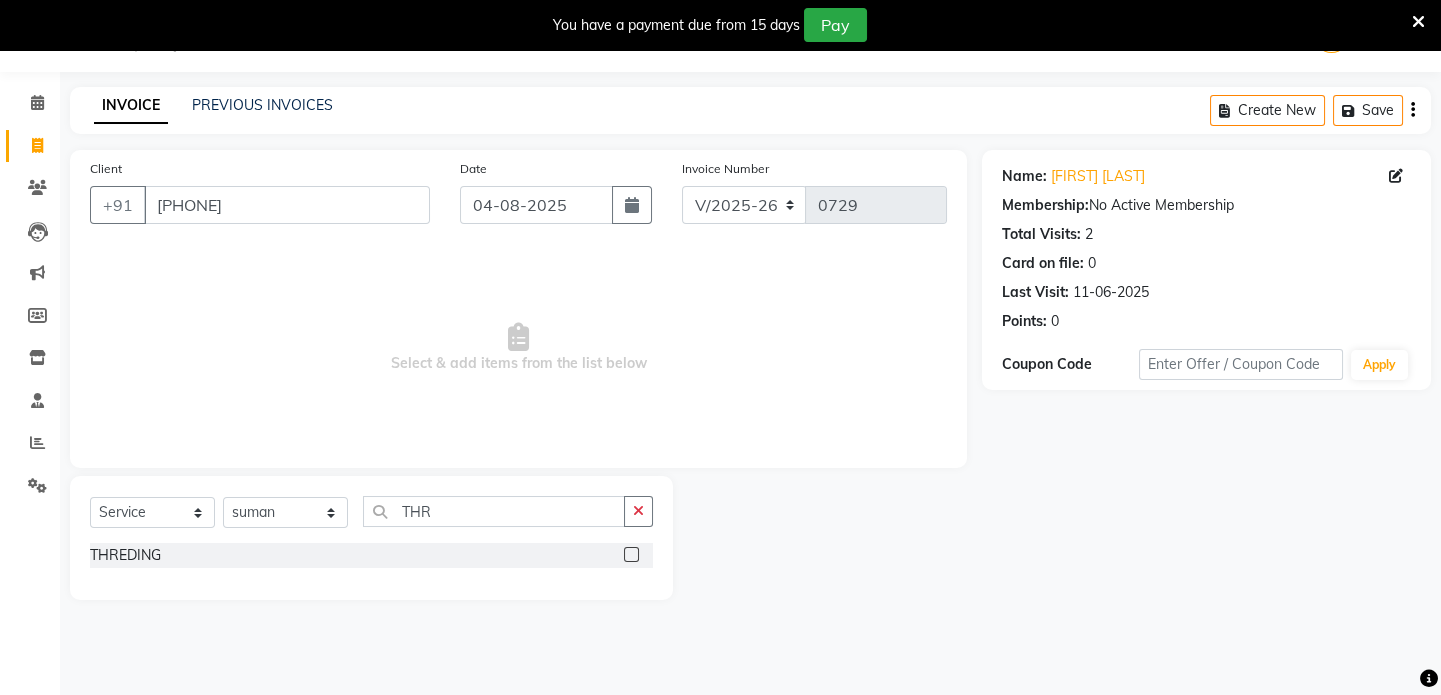 click at bounding box center (630, 555) 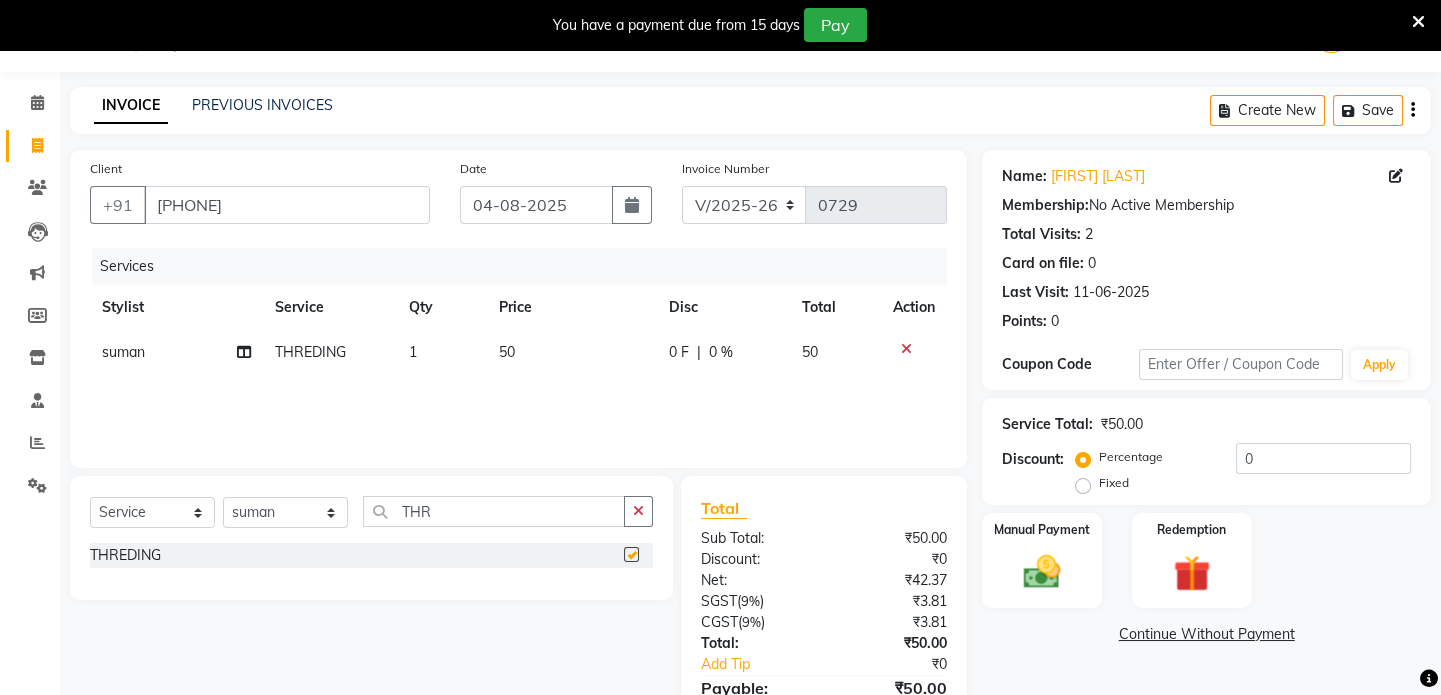 checkbox on "false" 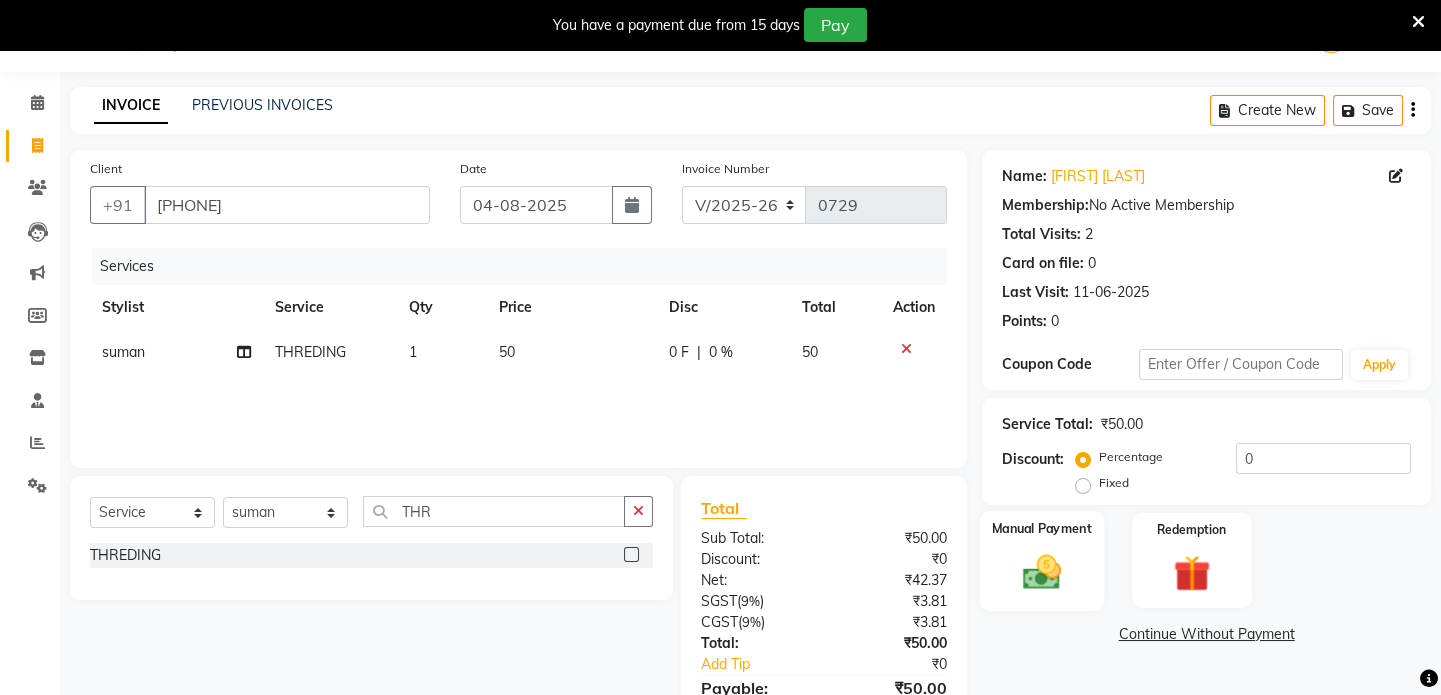 click on "Manual Payment" 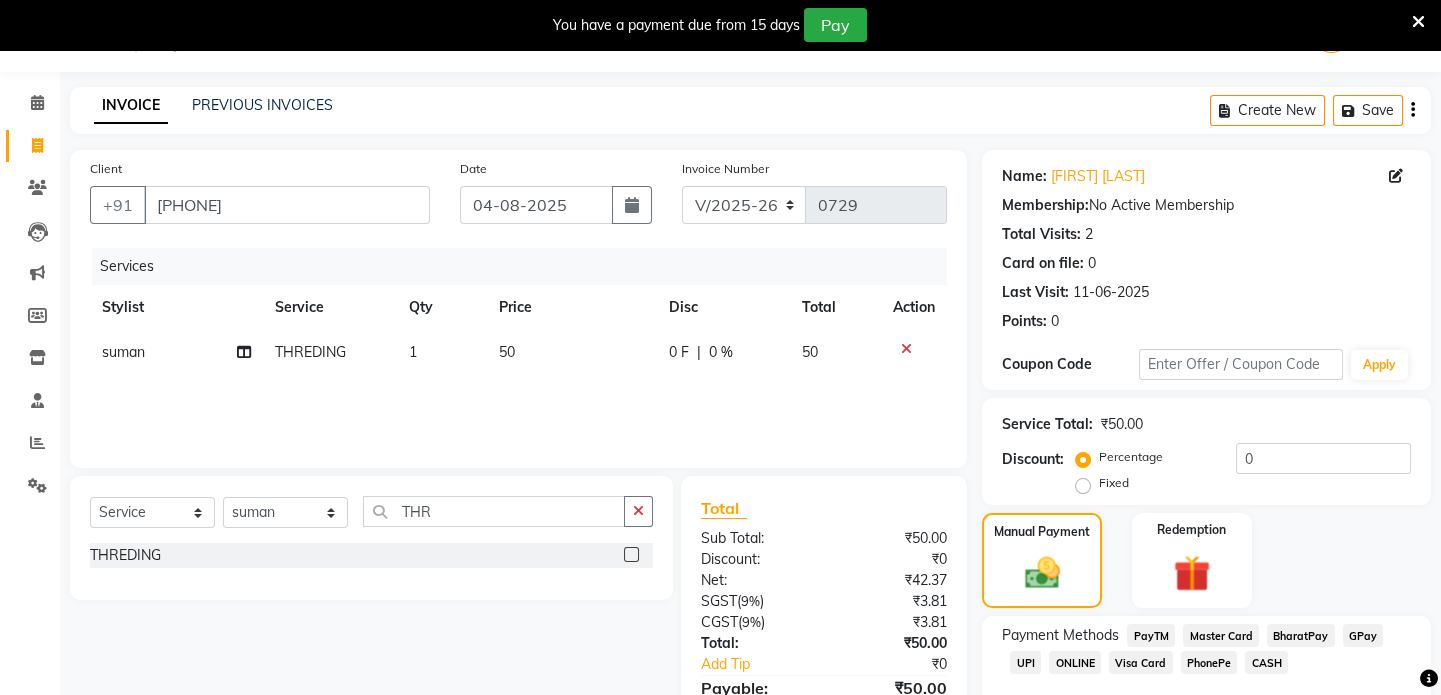 click on "CASH" 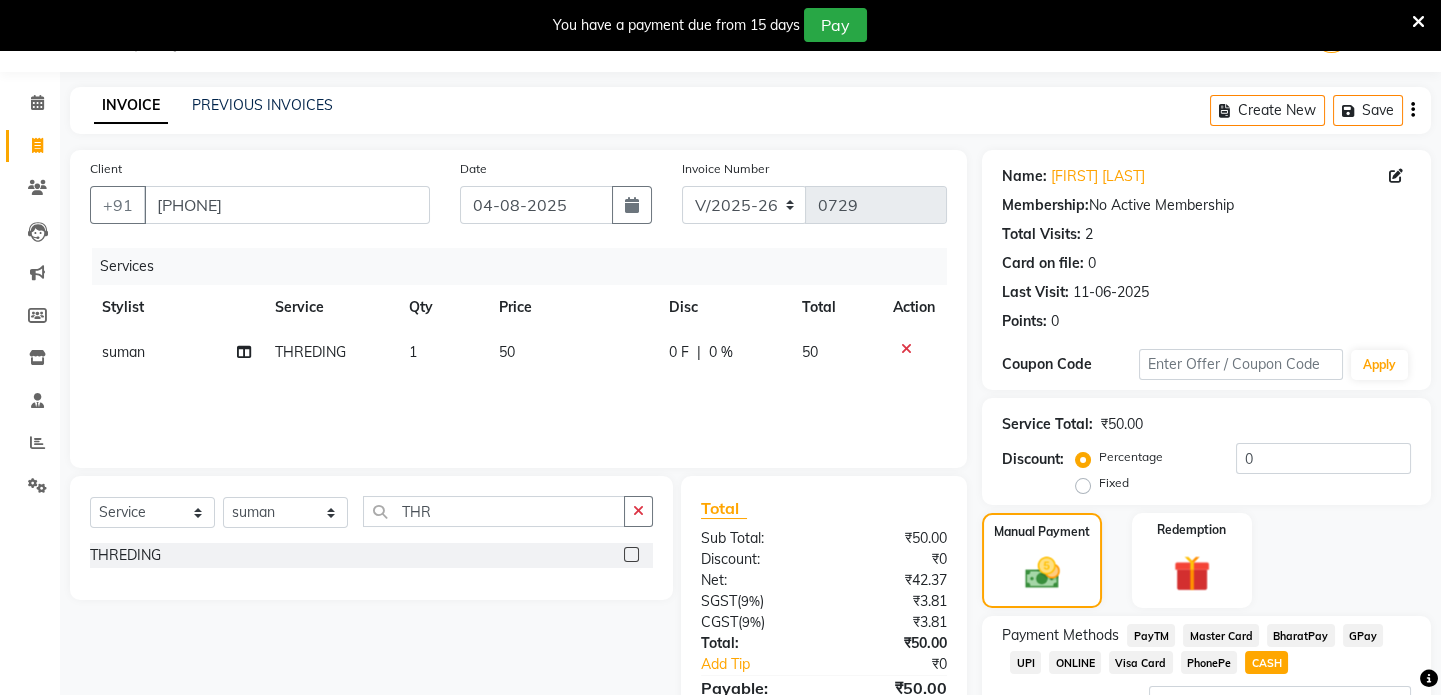 scroll, scrollTop: 218, scrollLeft: 0, axis: vertical 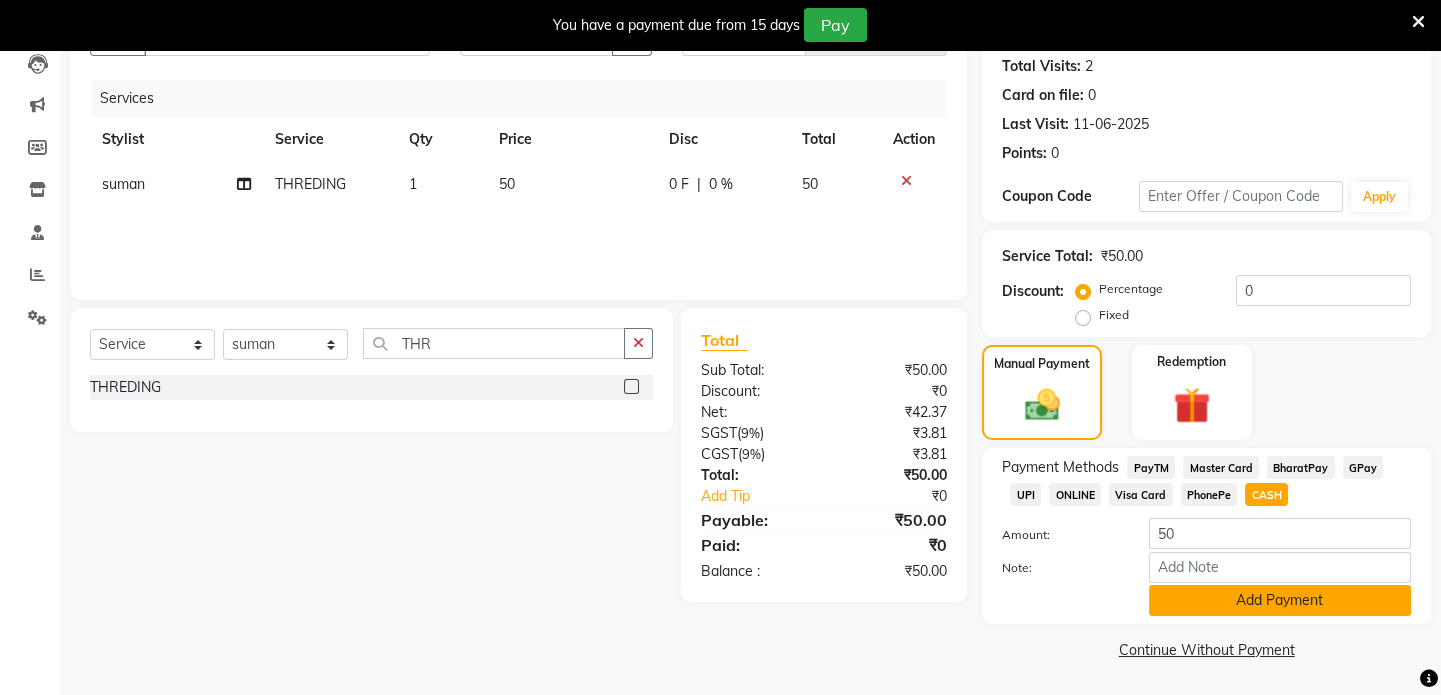 click on "Add Payment" 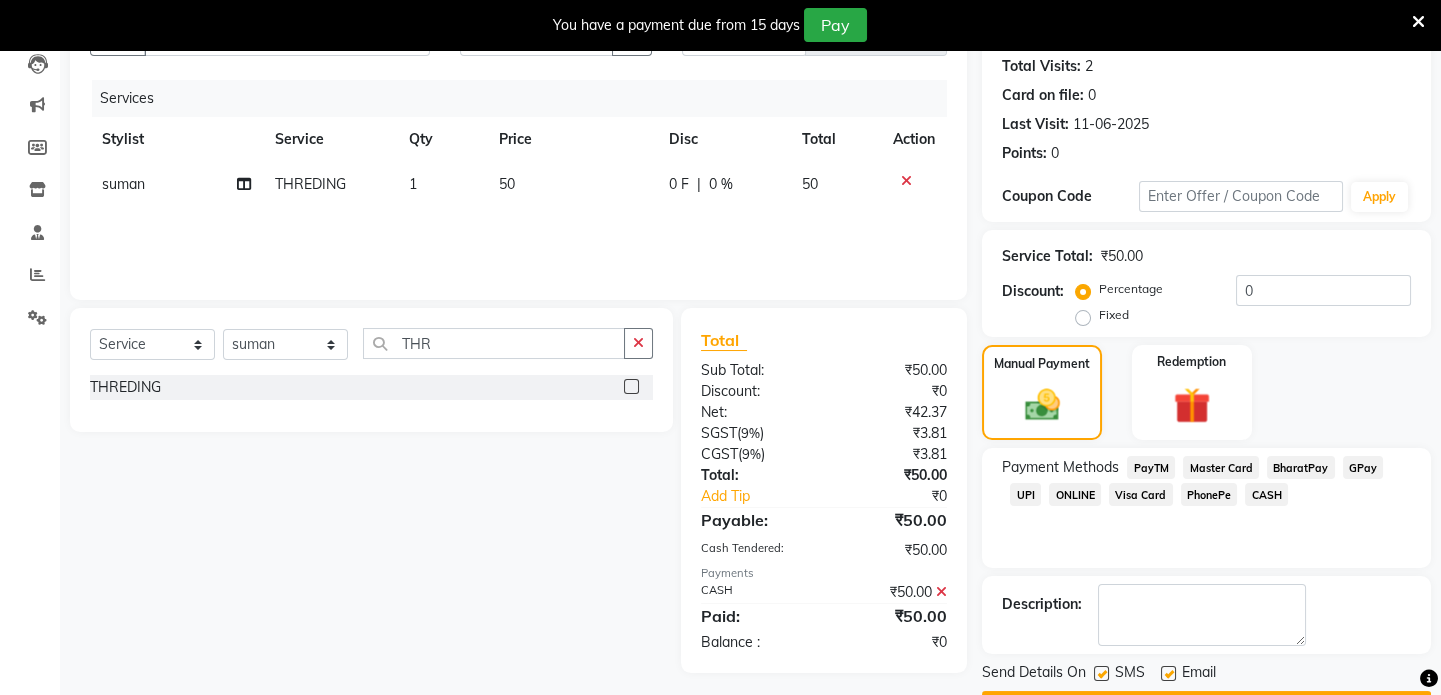 scroll, scrollTop: 273, scrollLeft: 0, axis: vertical 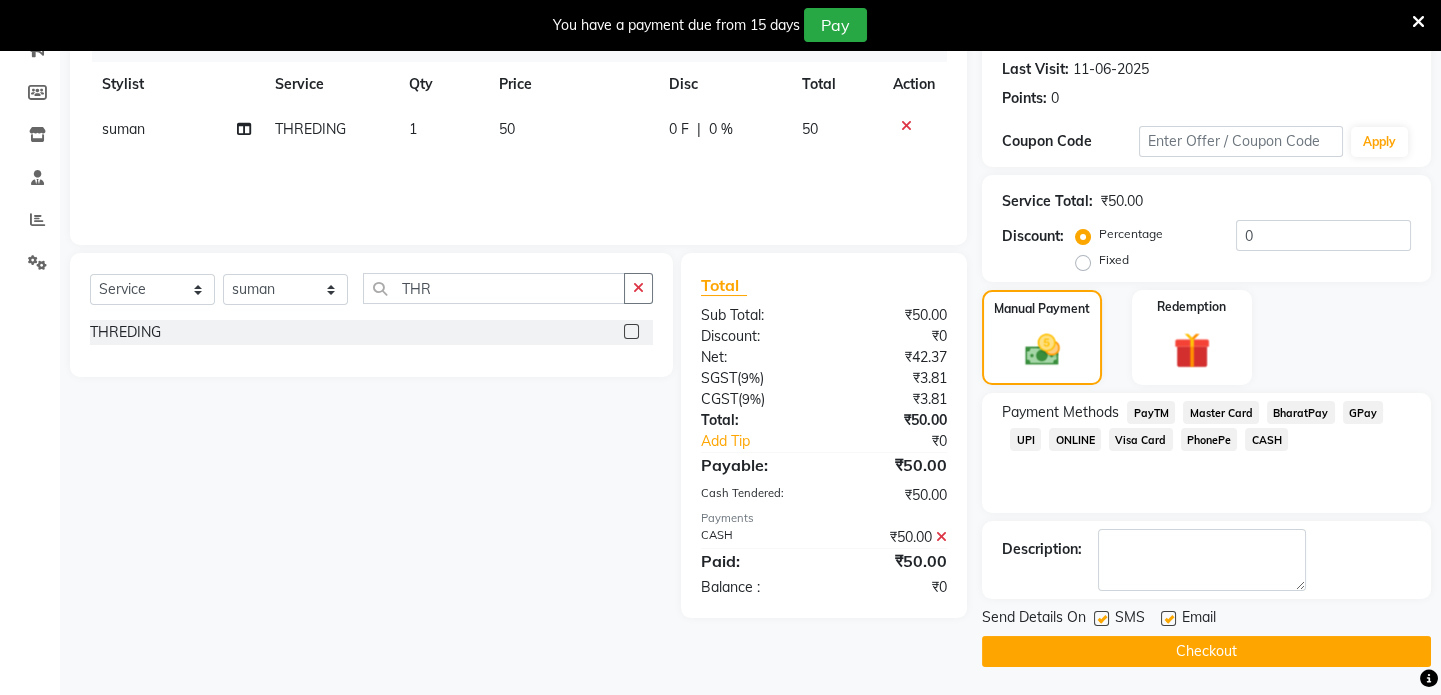 click on "Checkout" 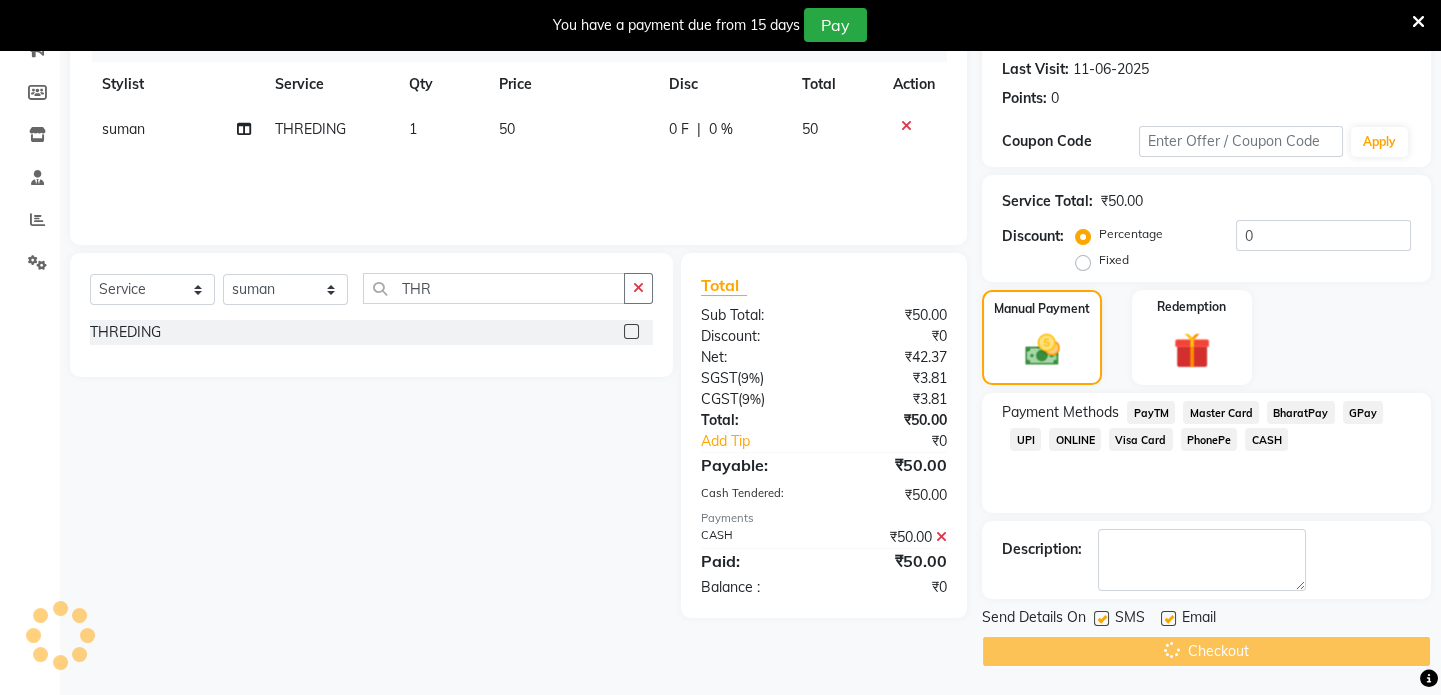 scroll, scrollTop: 0, scrollLeft: 0, axis: both 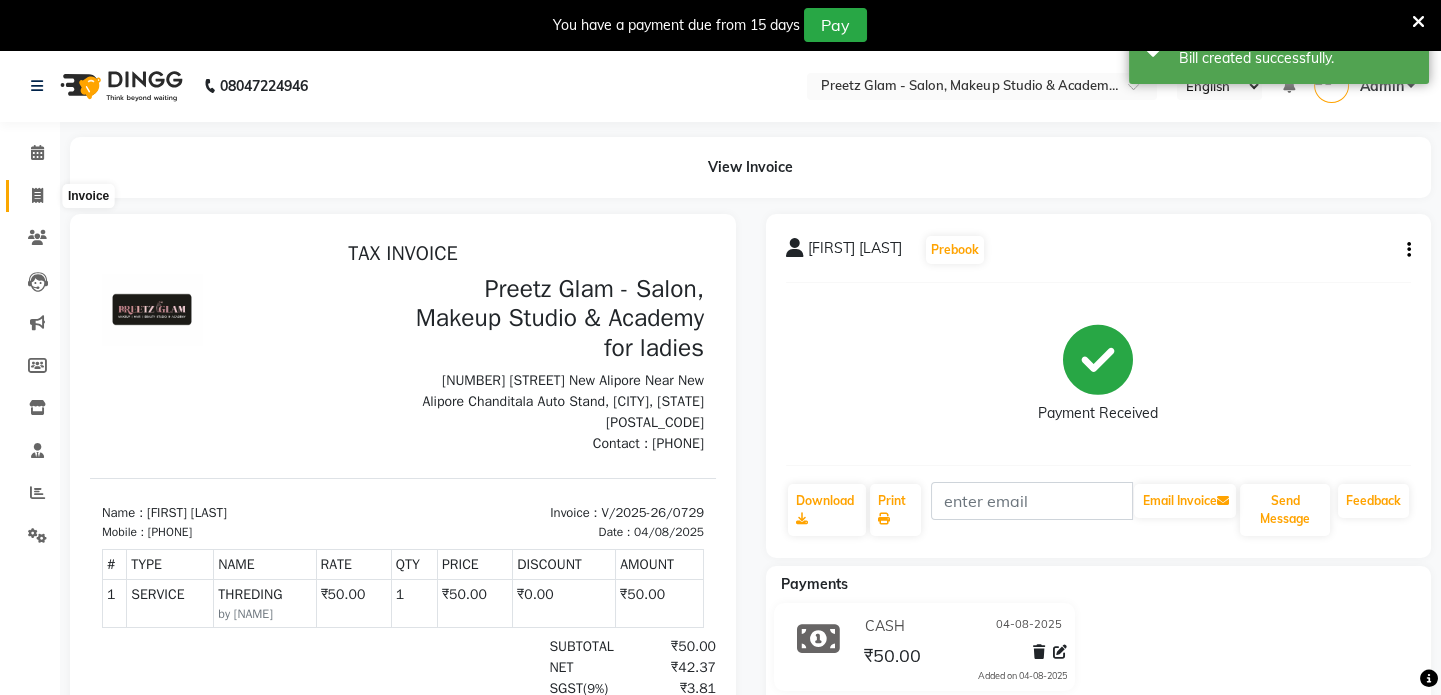 click 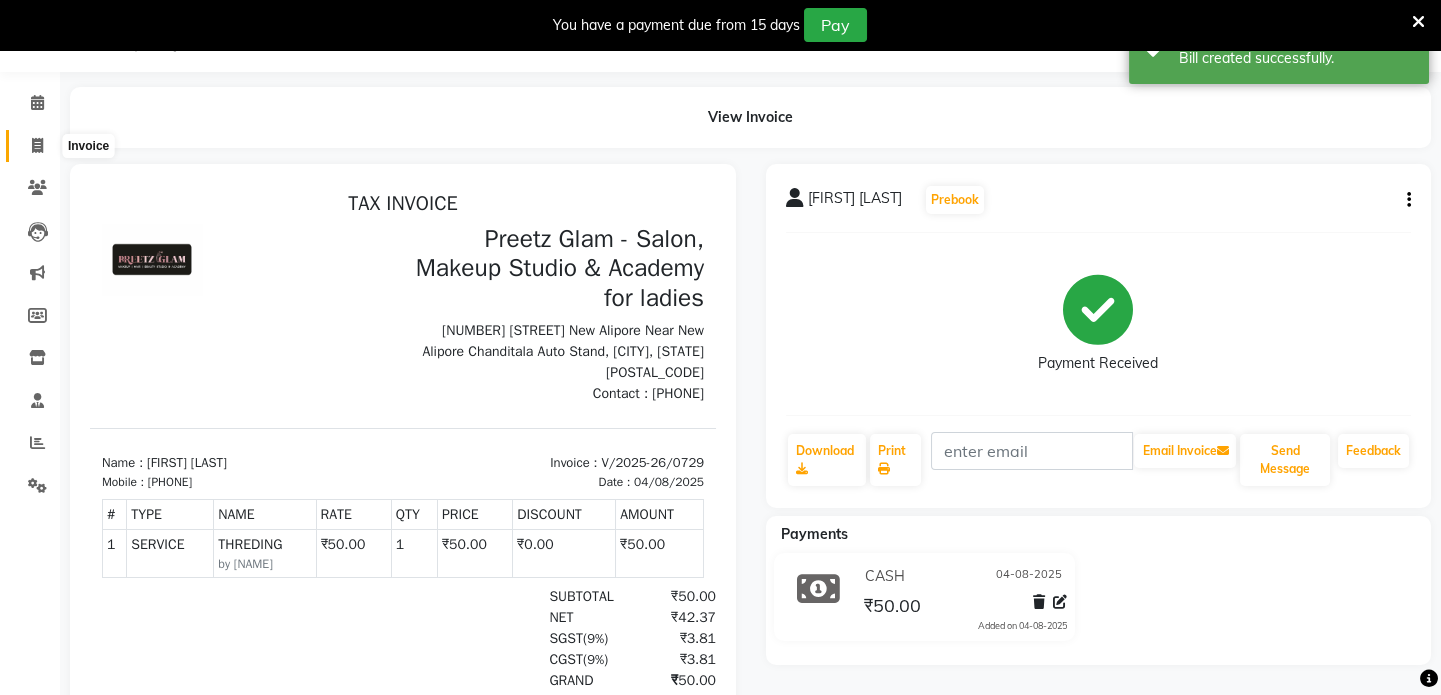 select on "4263" 